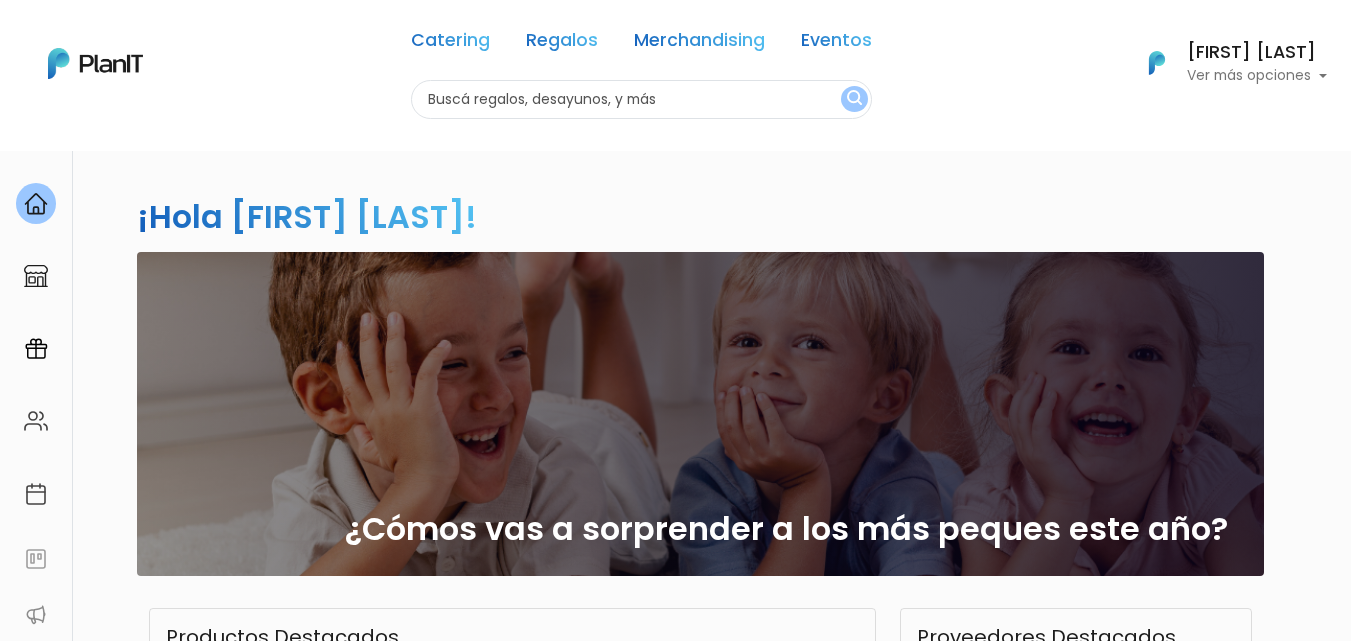 scroll, scrollTop: 0, scrollLeft: 0, axis: both 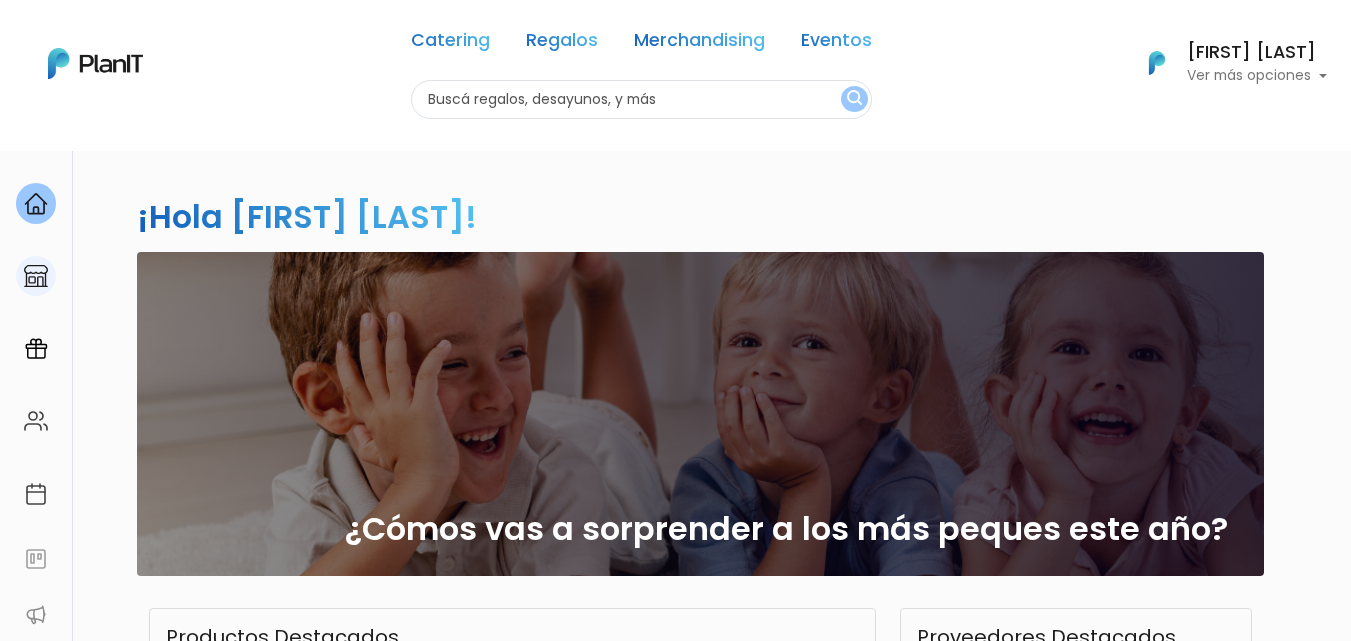 click at bounding box center [36, 276] 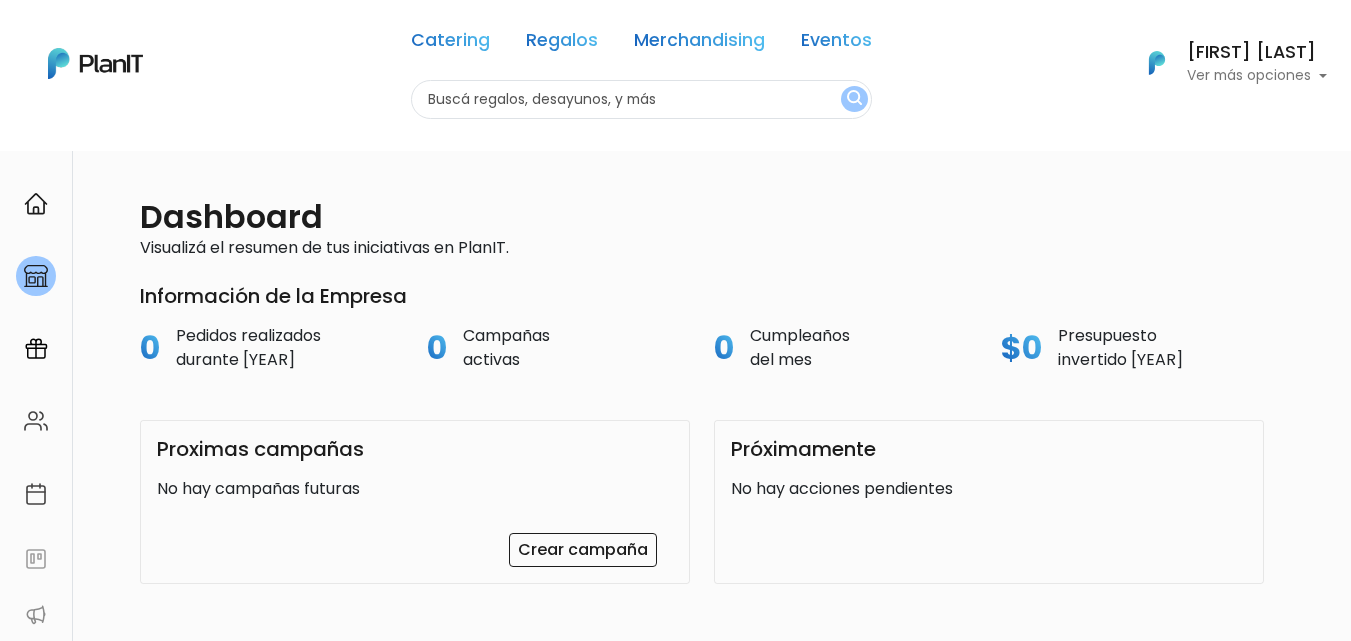 click on "Regalos" at bounding box center (562, 44) 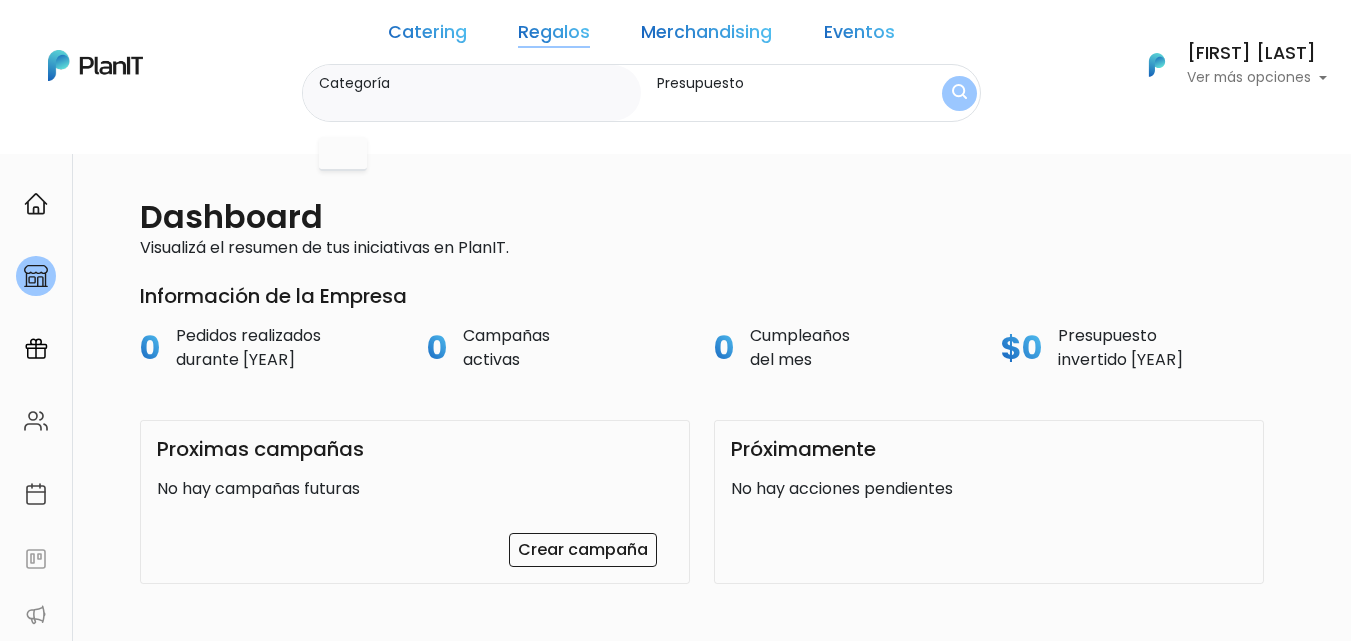 scroll, scrollTop: 0, scrollLeft: 0, axis: both 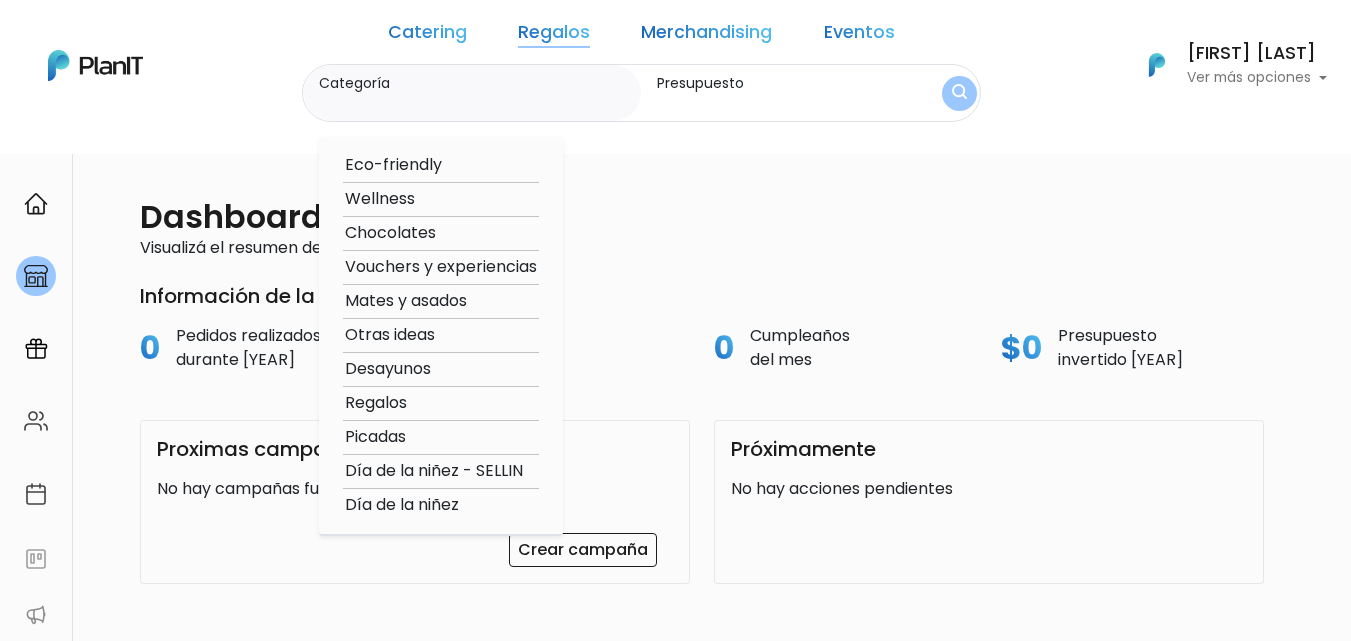 click on "Desayunos" at bounding box center (441, 369) 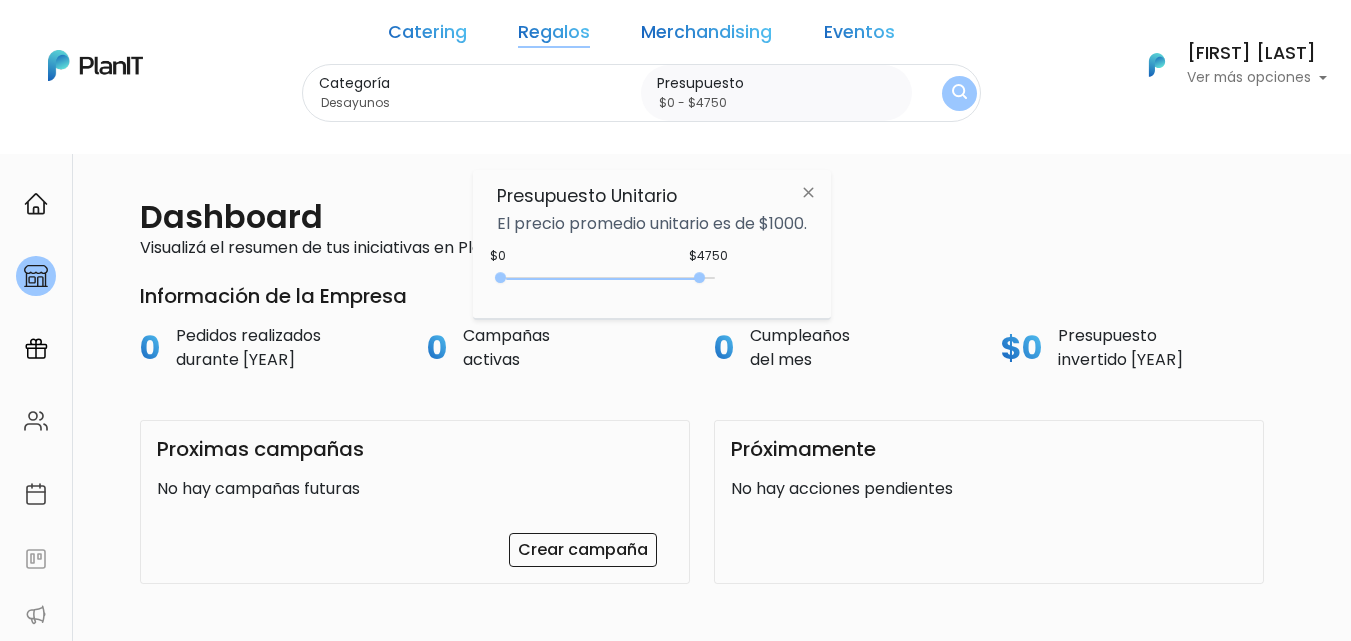 drag, startPoint x: 569, startPoint y: 279, endPoint x: 704, endPoint y: 279, distance: 135 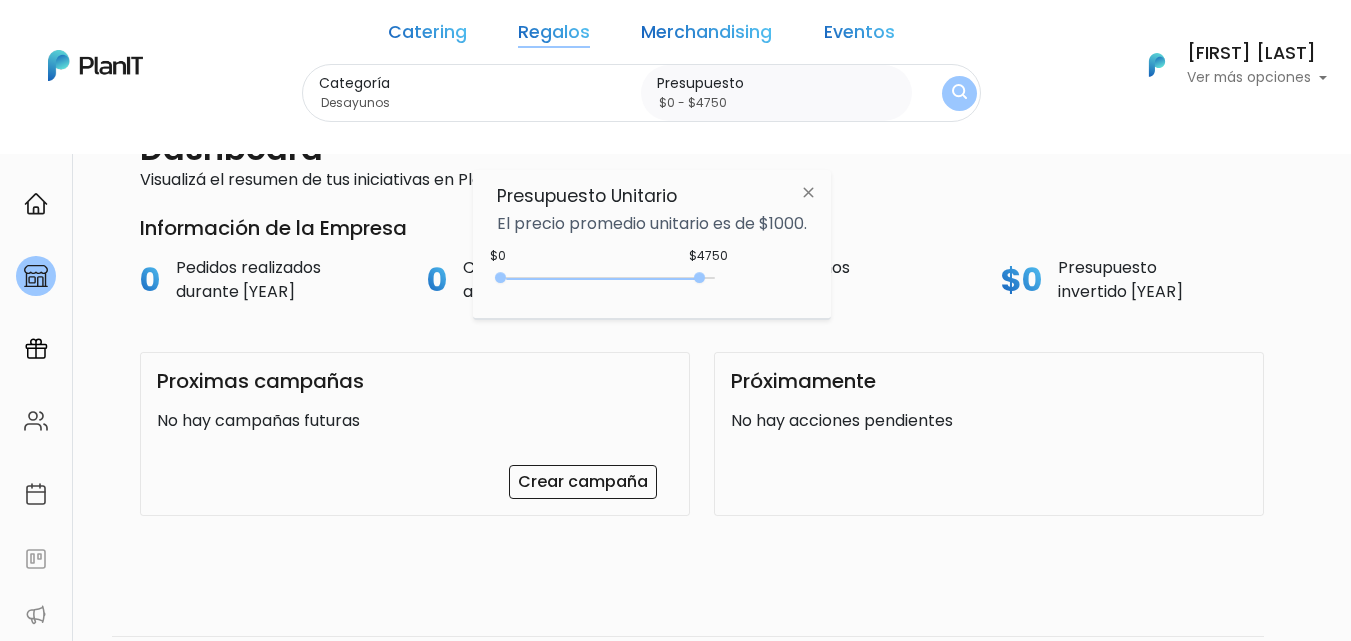 scroll, scrollTop: 151, scrollLeft: 0, axis: vertical 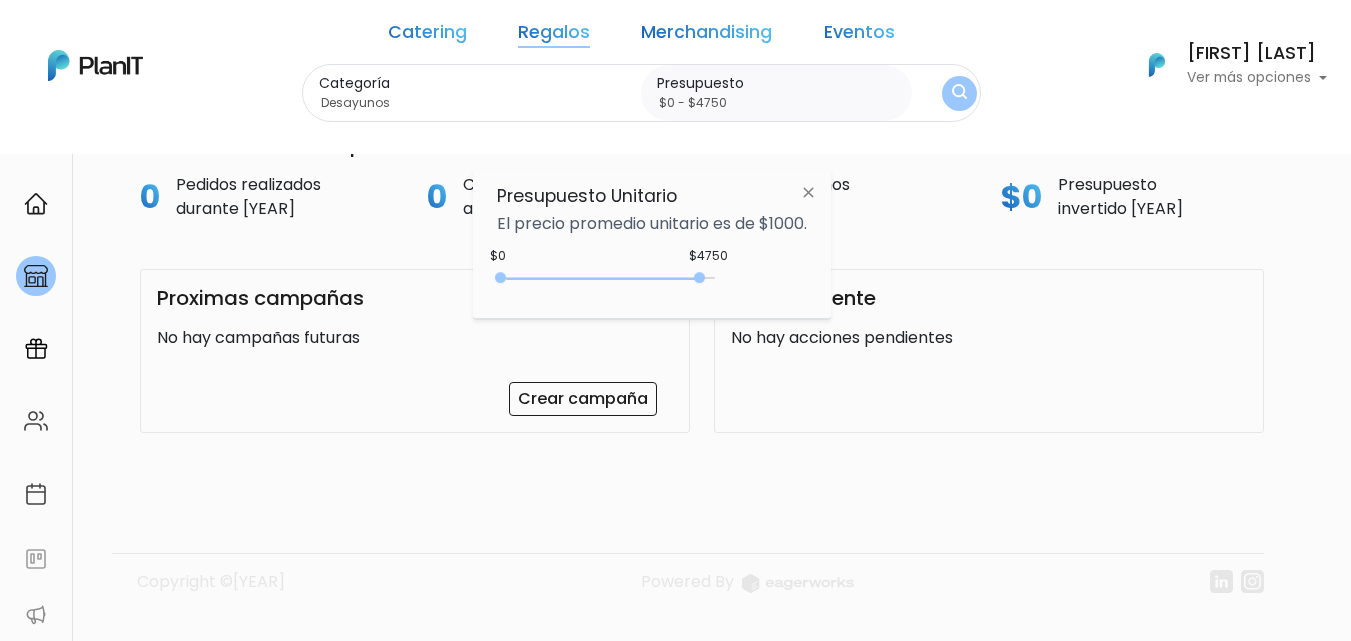 click at bounding box center (808, 192) 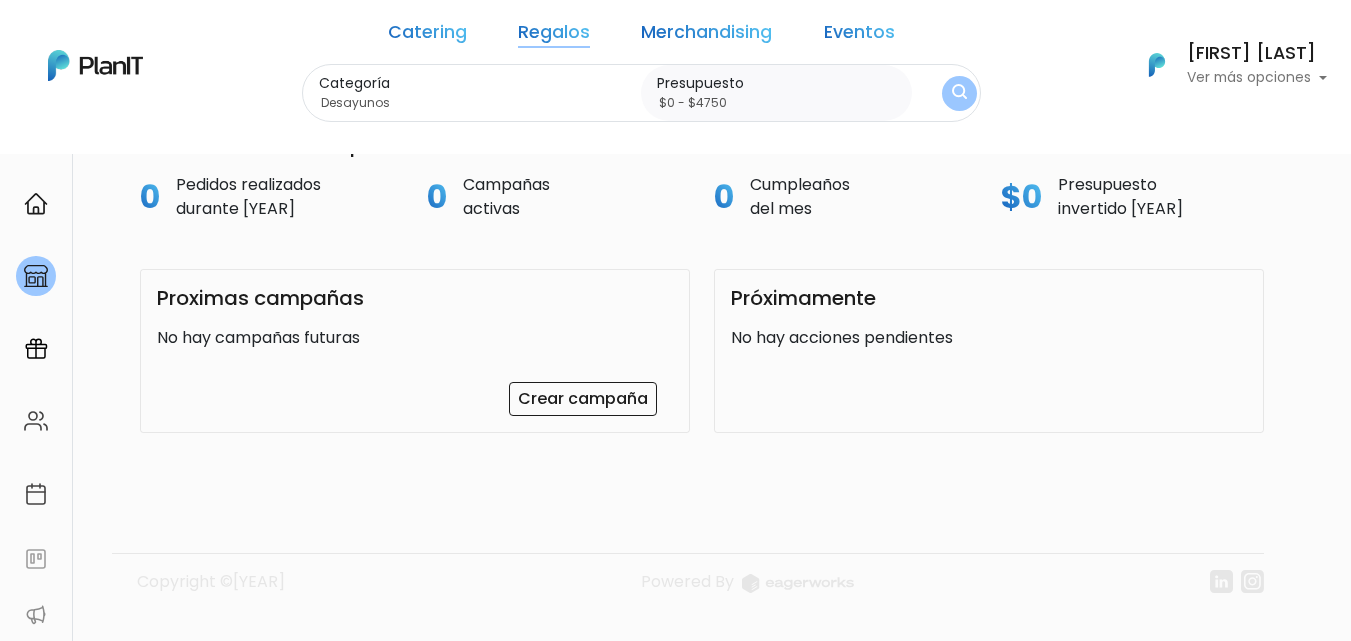 click on "Regalos" at bounding box center [554, 36] 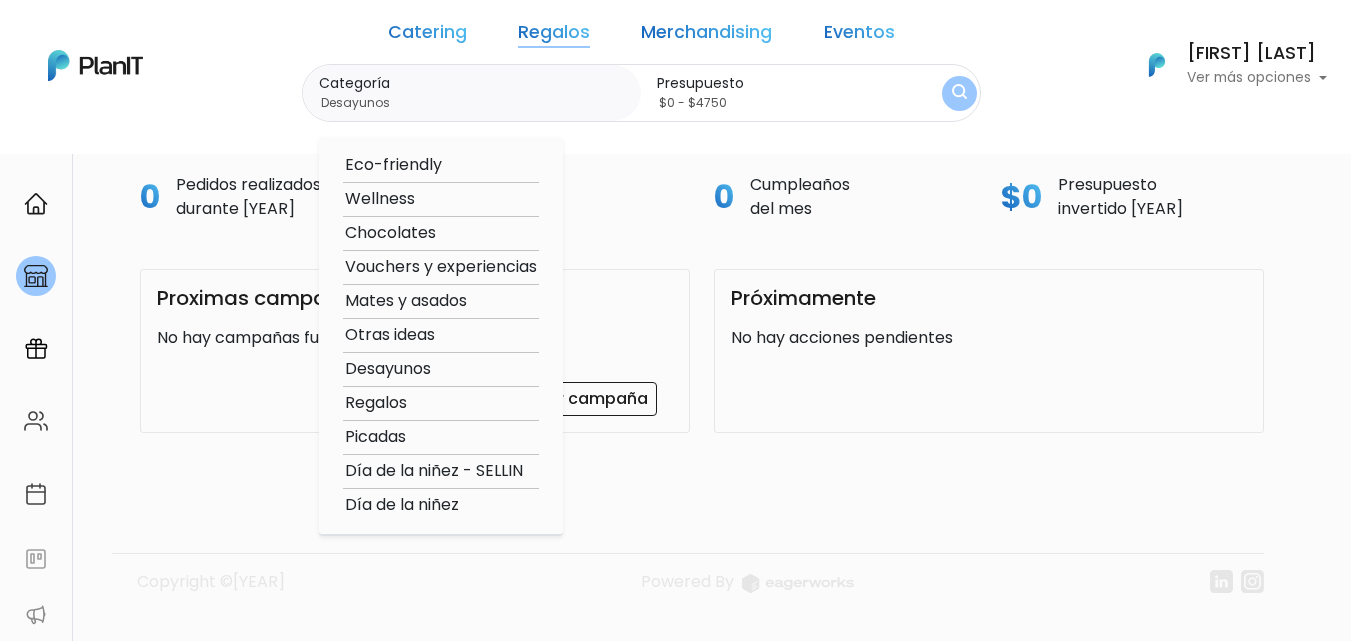 click on "Desayunos" at bounding box center (441, 369) 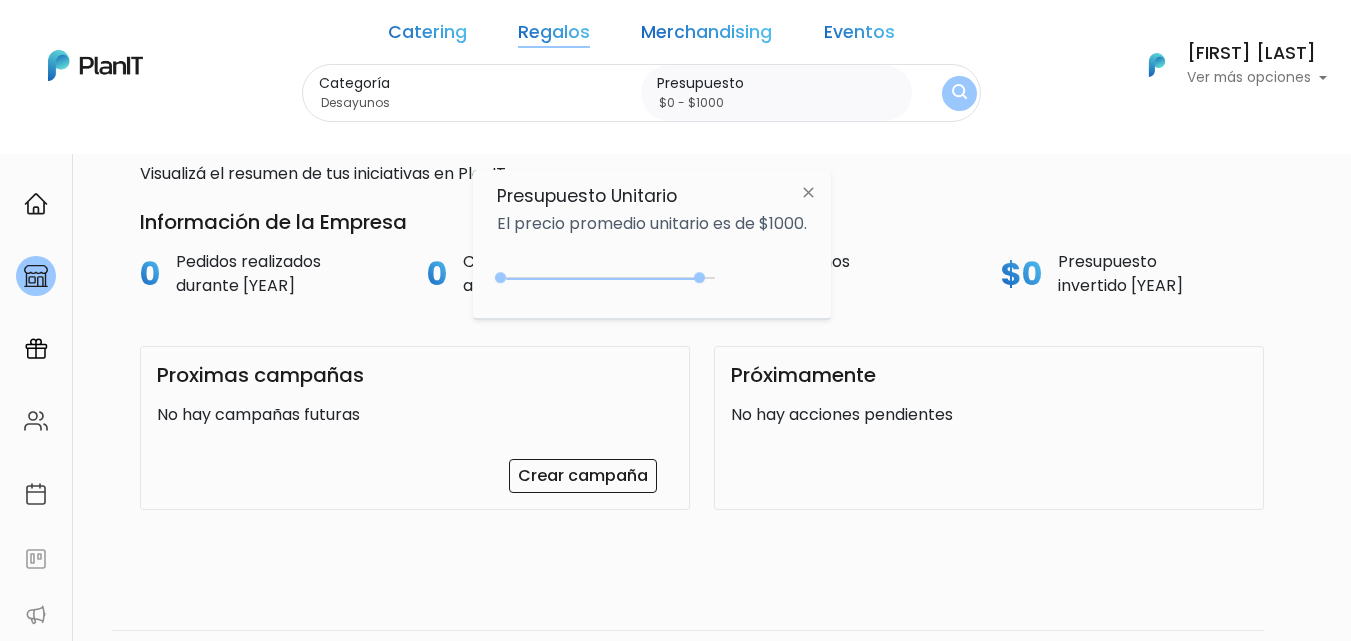 scroll, scrollTop: 0, scrollLeft: 0, axis: both 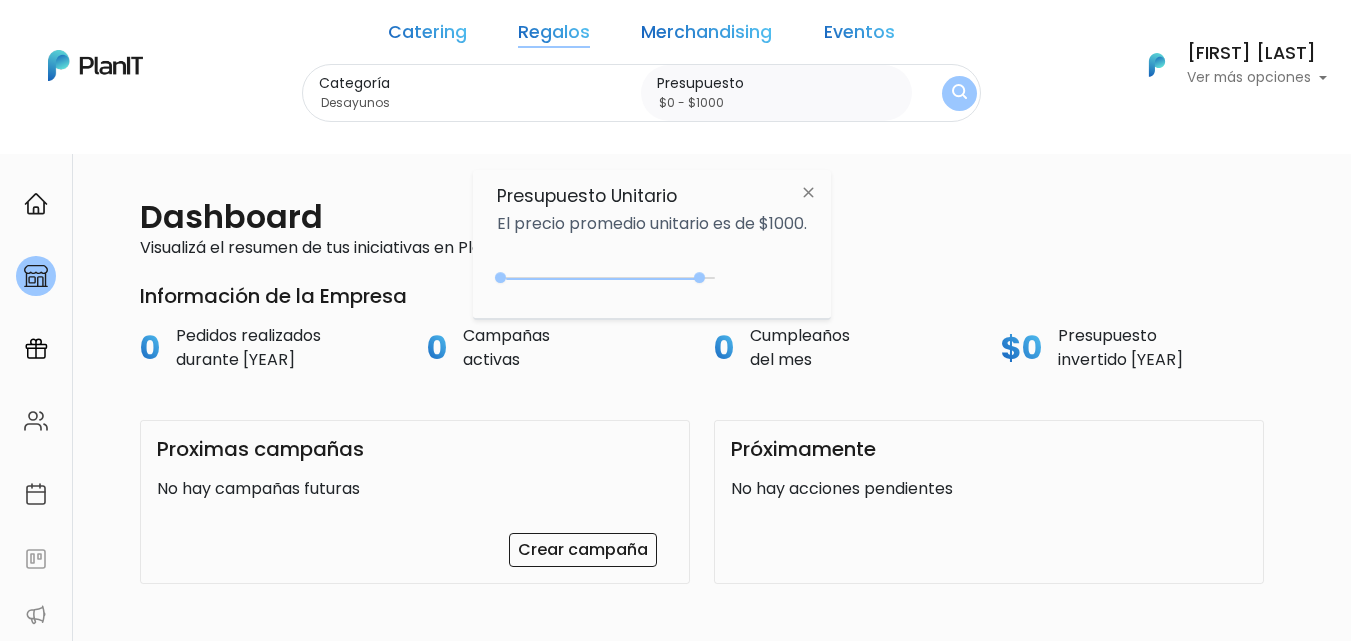 click on "Catering
Regalos
Merchandising
Eventos" at bounding box center [641, 36] 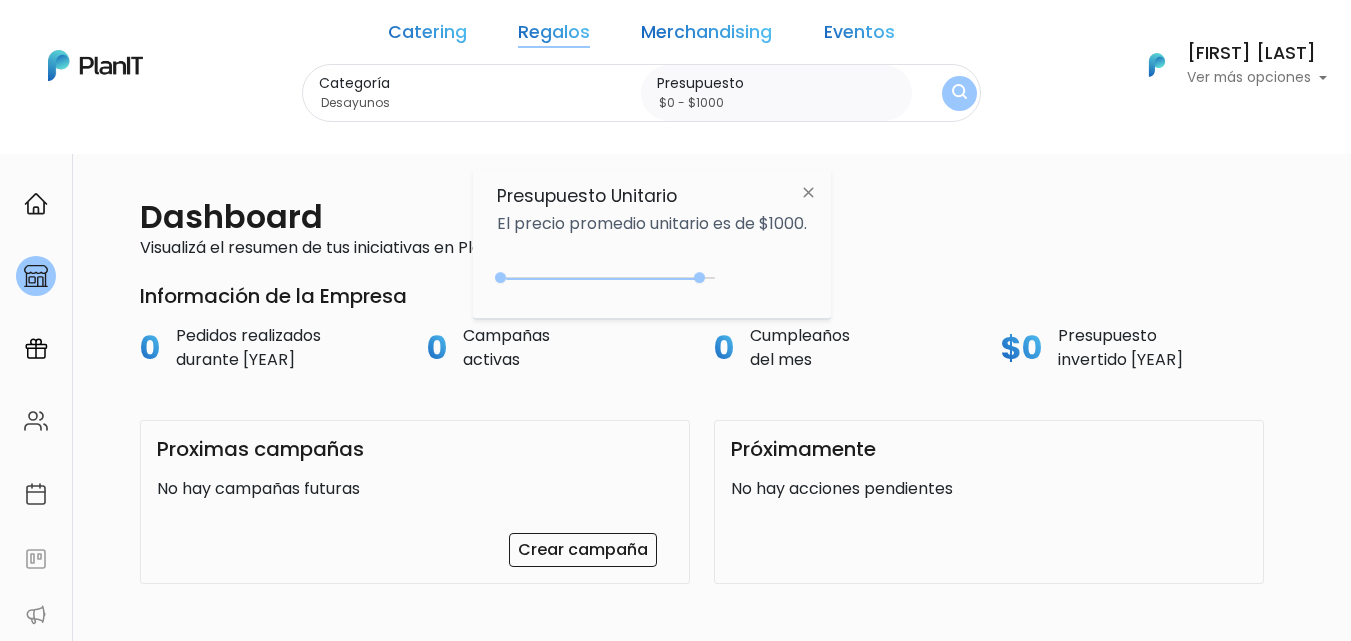 click on "Catering" at bounding box center (427, 36) 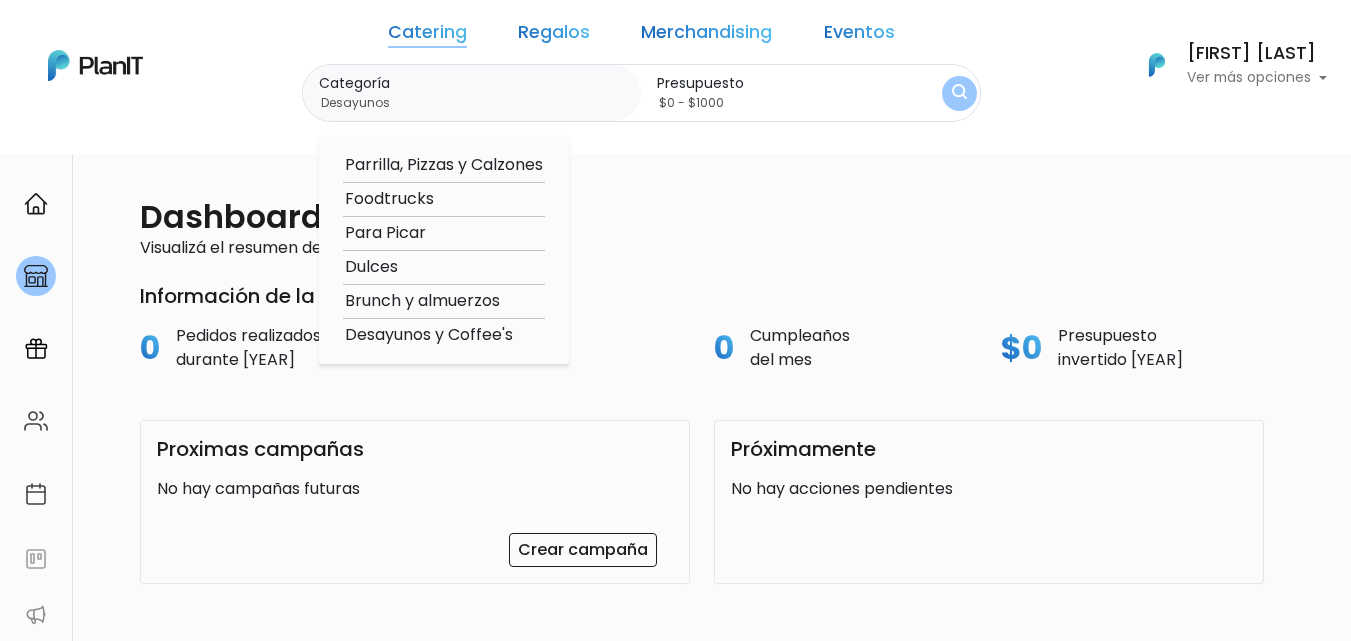 click on "Regalos" at bounding box center (554, 36) 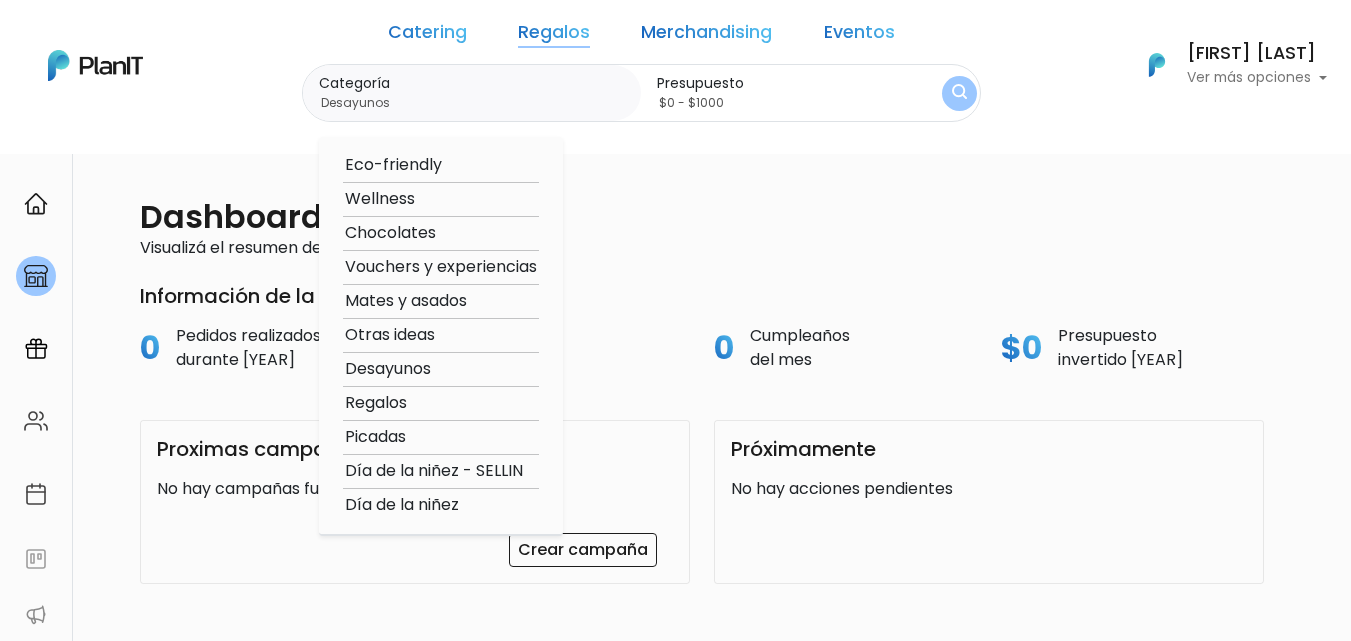 click on "Regalos" at bounding box center (441, 403) 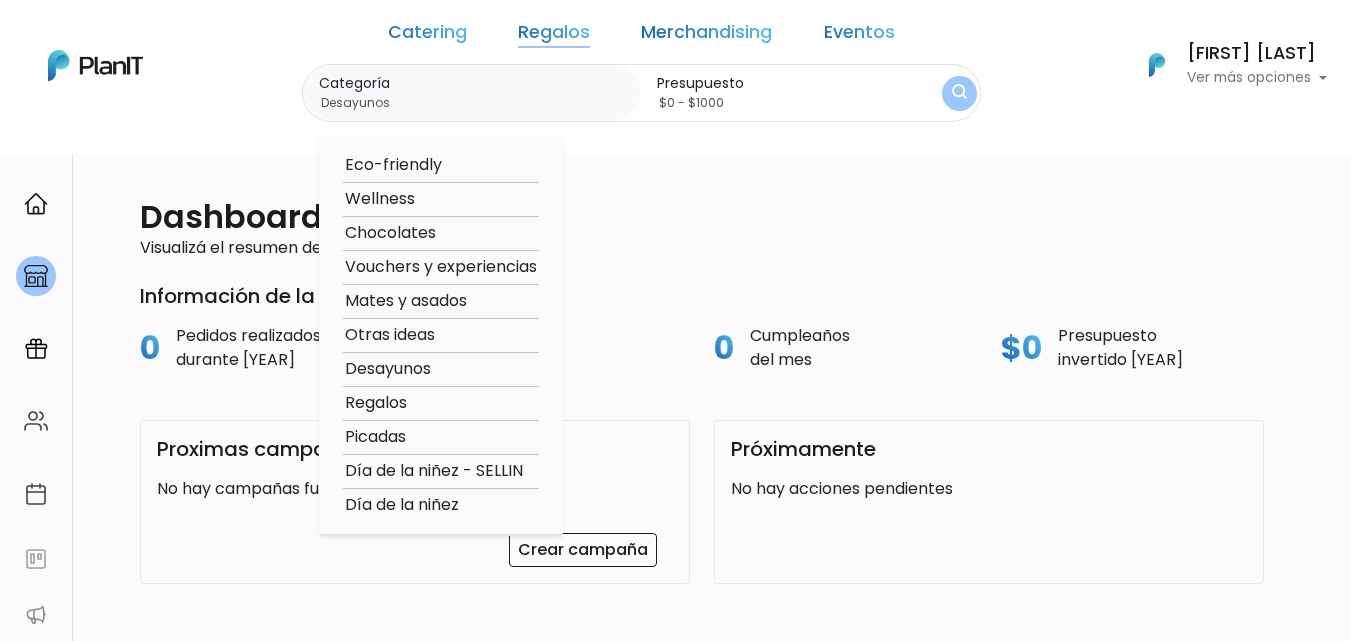 type on "Regalos" 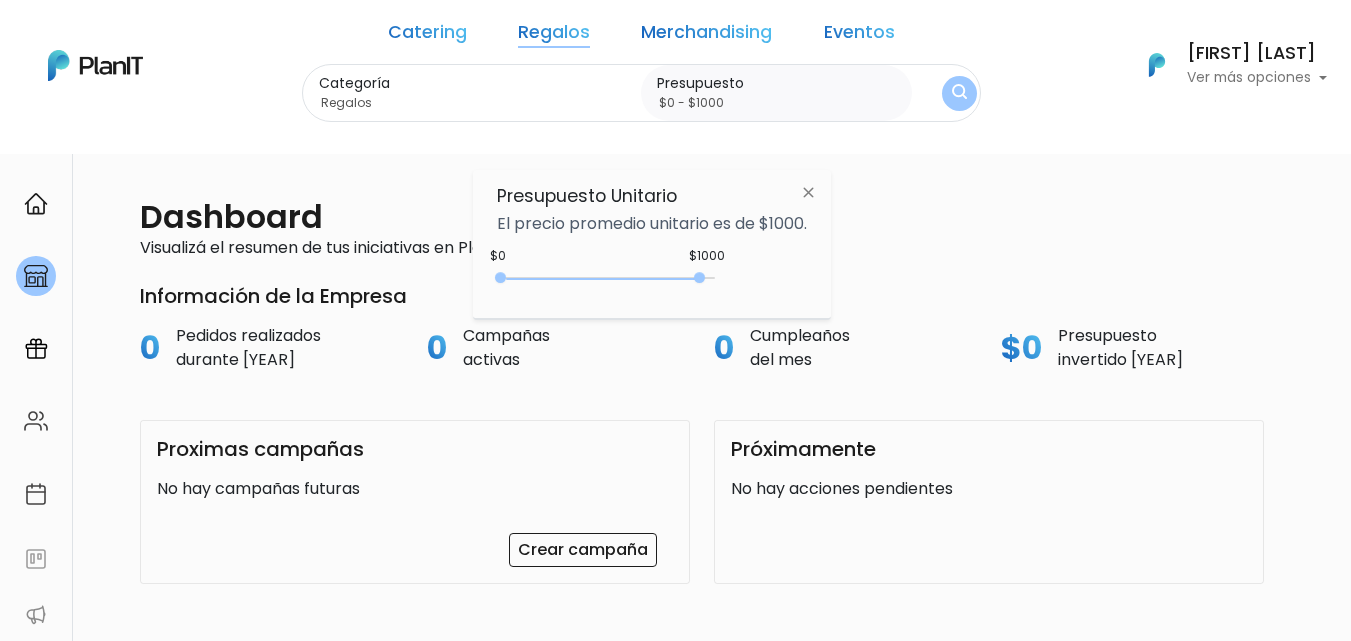 click at bounding box center (959, 94) 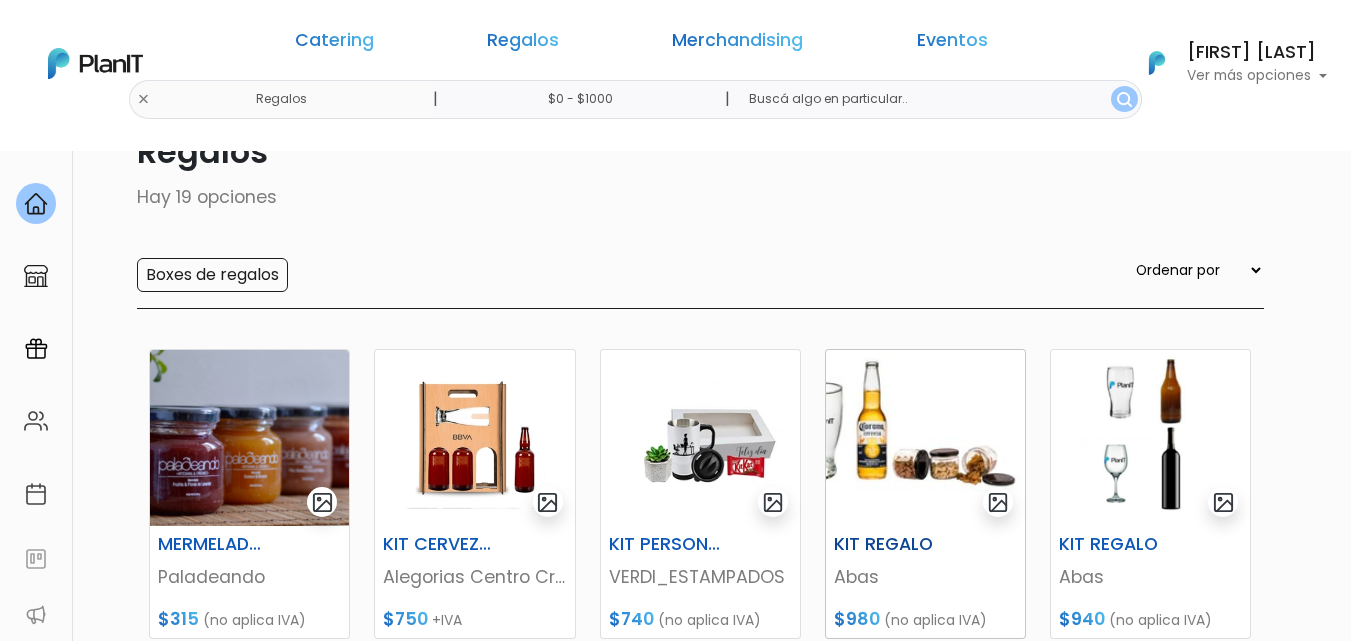 scroll, scrollTop: 300, scrollLeft: 0, axis: vertical 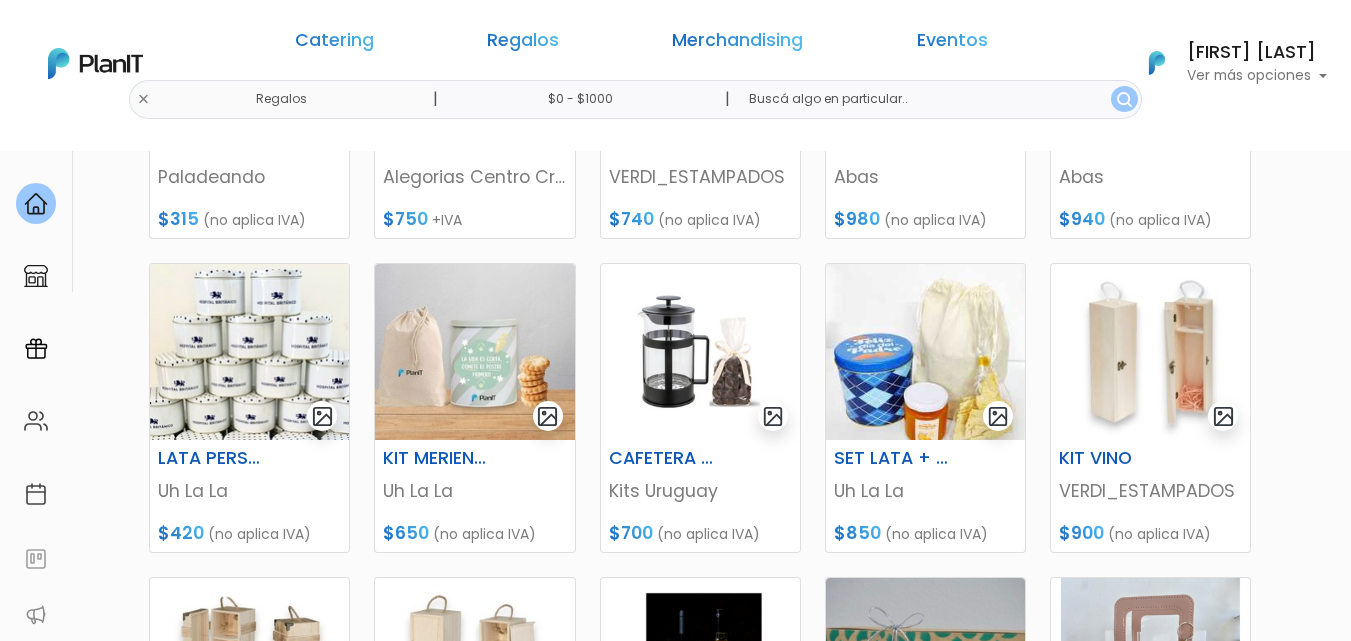 click on "keyboard_arrow_down" at bounding box center (1276, 1917) 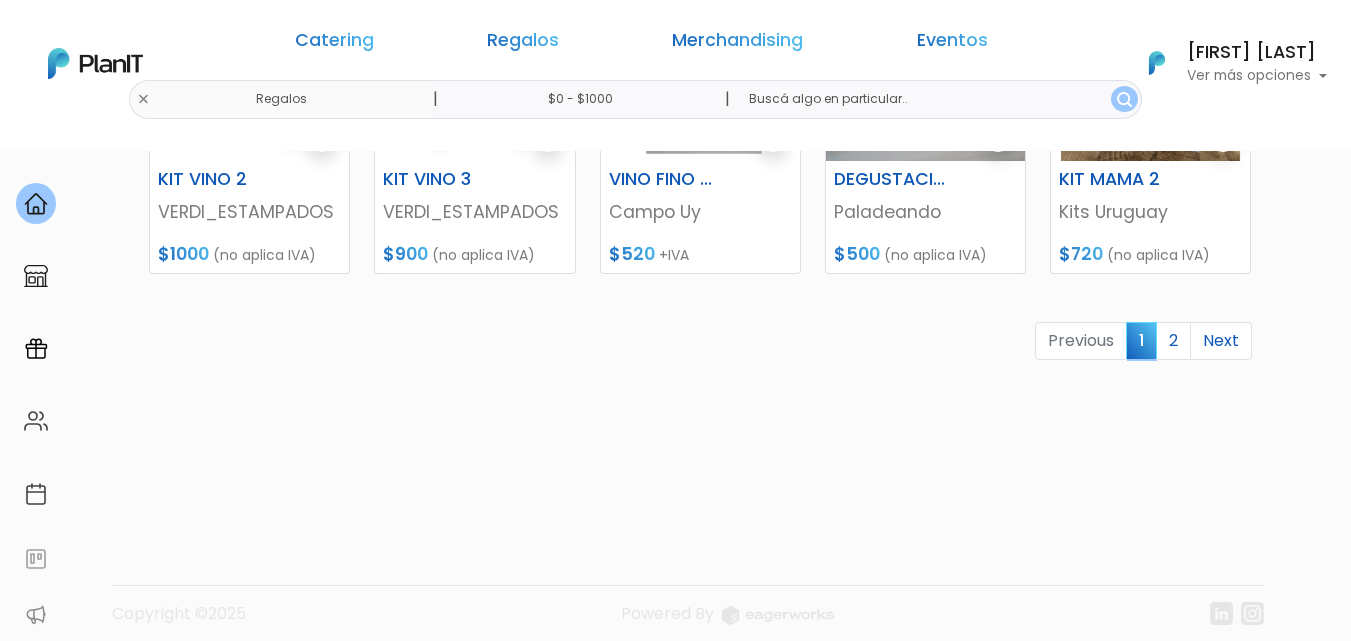 scroll, scrollTop: 1100, scrollLeft: 0, axis: vertical 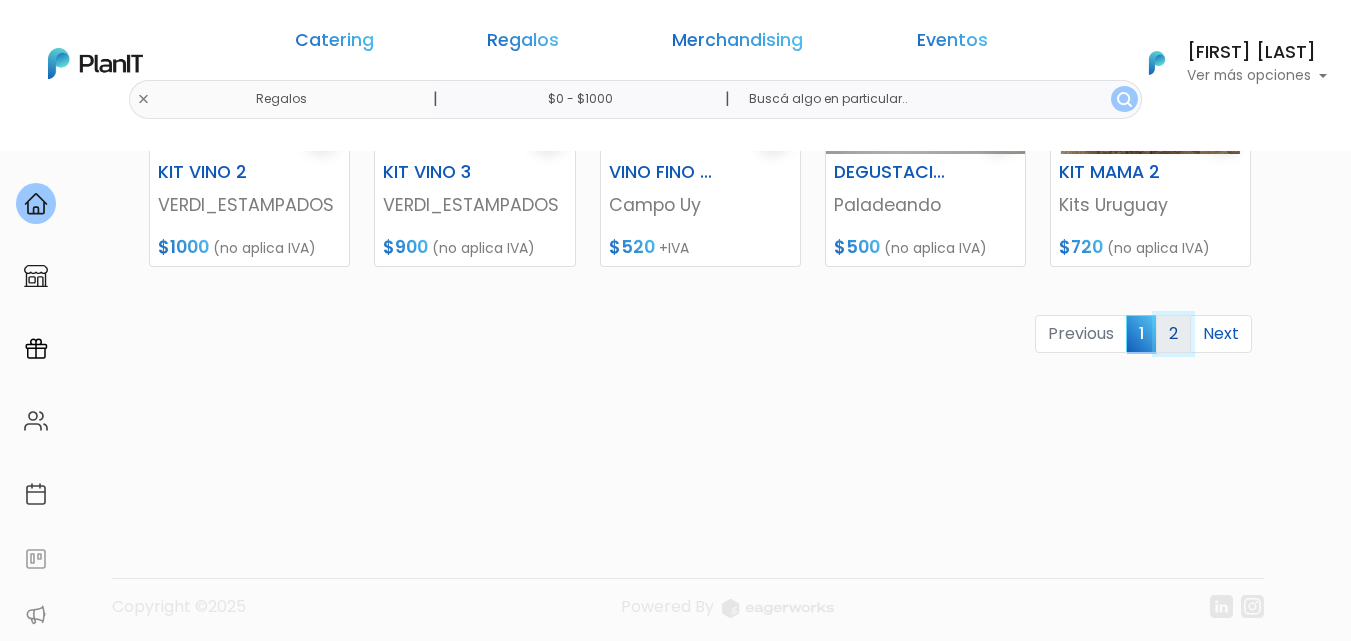 click on "2" at bounding box center (1173, 334) 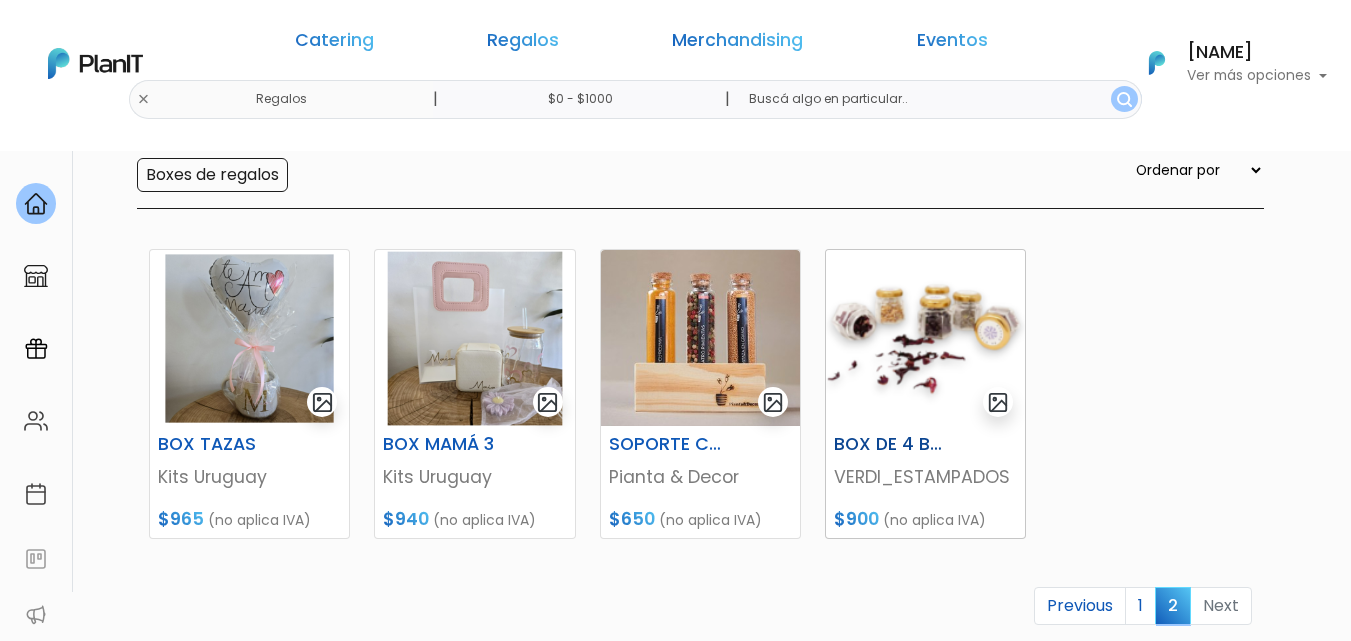 scroll, scrollTop: 0, scrollLeft: 0, axis: both 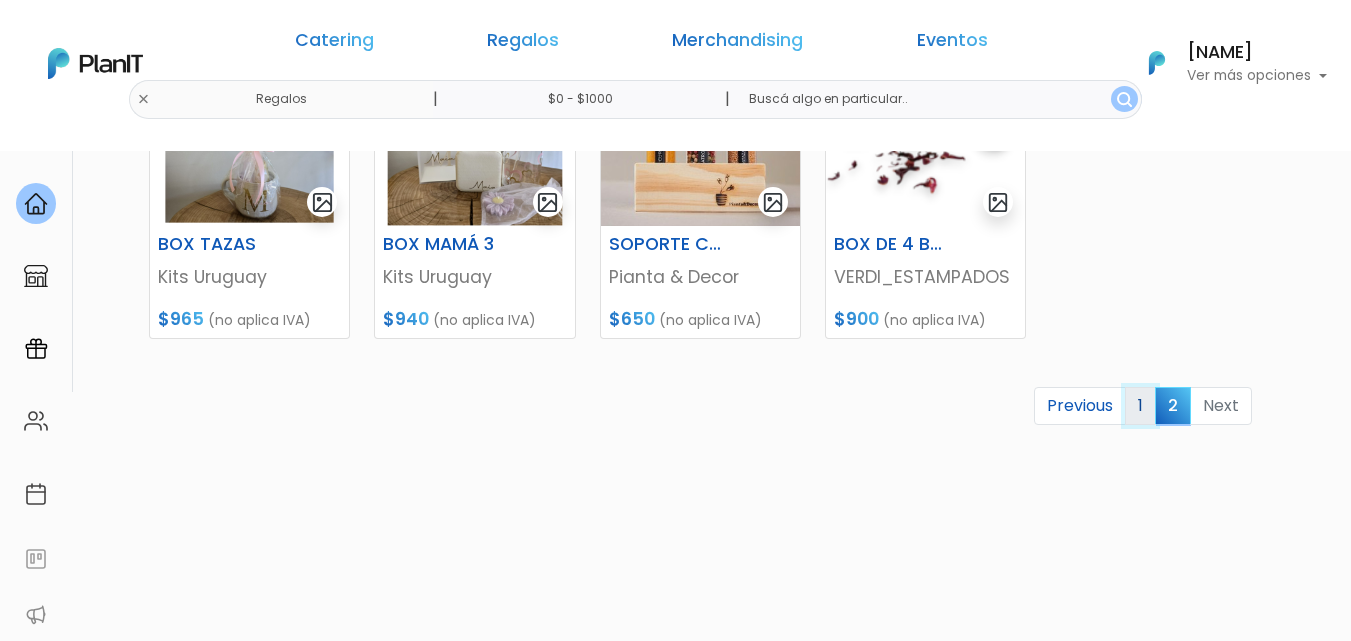 click on "1" at bounding box center (1140, 406) 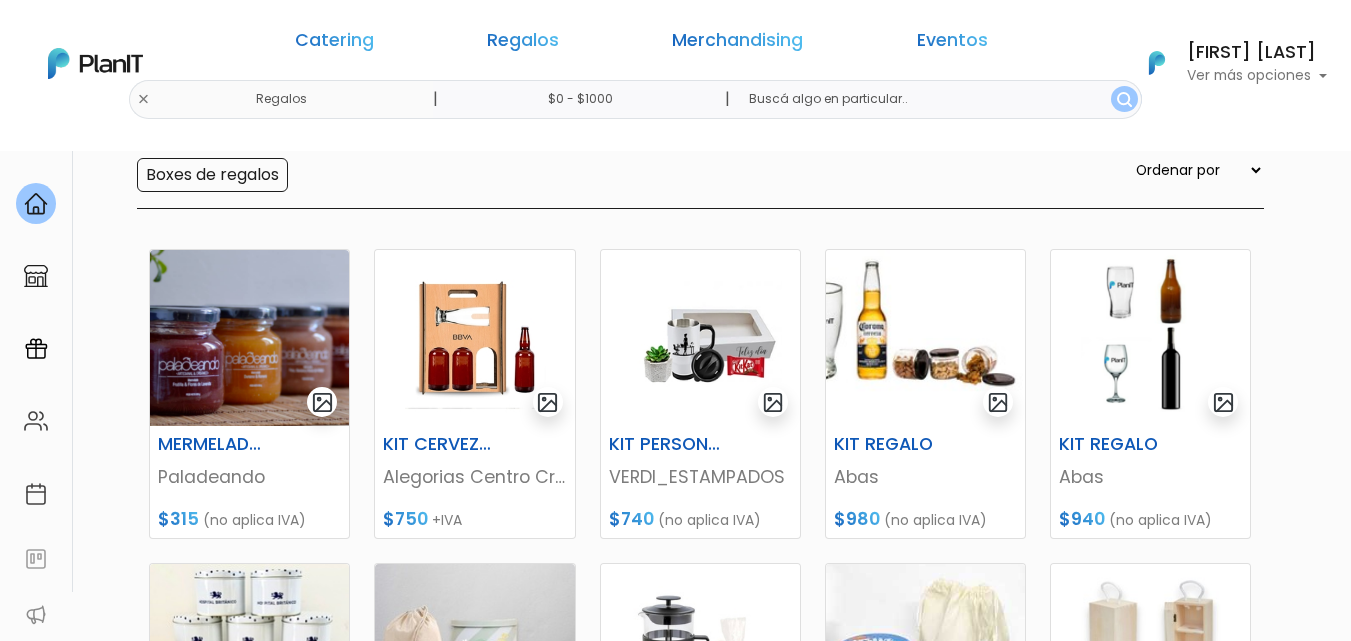 scroll, scrollTop: 400, scrollLeft: 0, axis: vertical 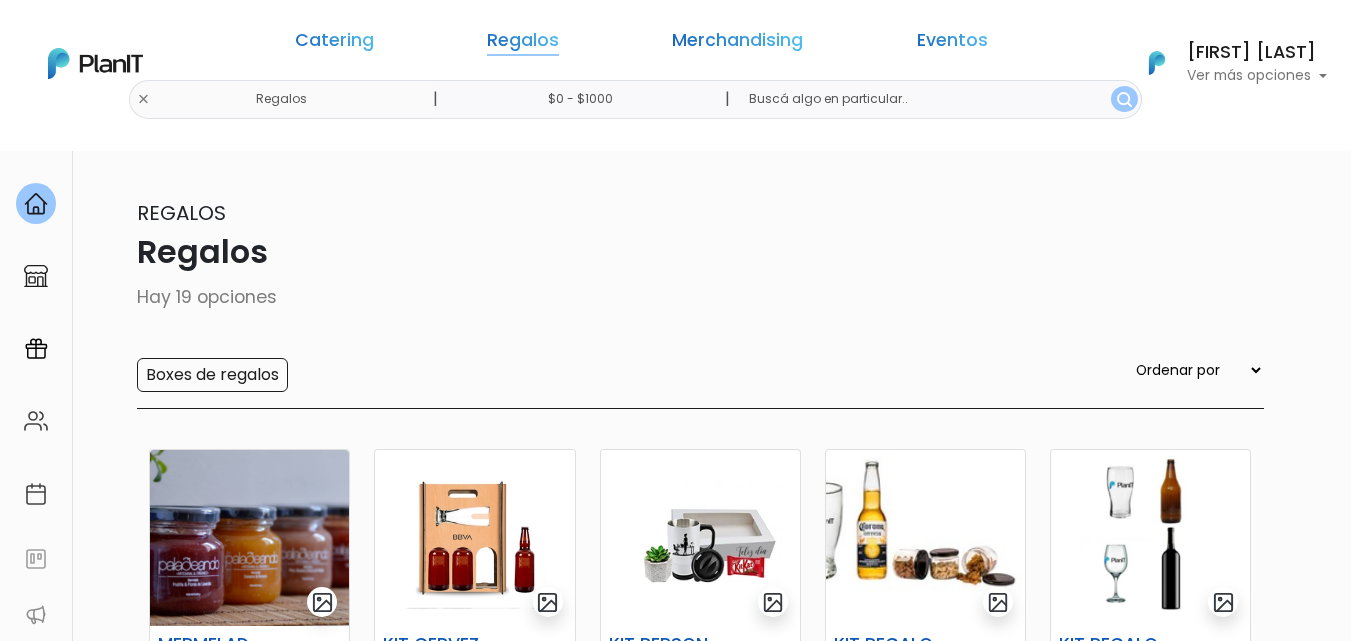 click on "Regalos" at bounding box center (523, 44) 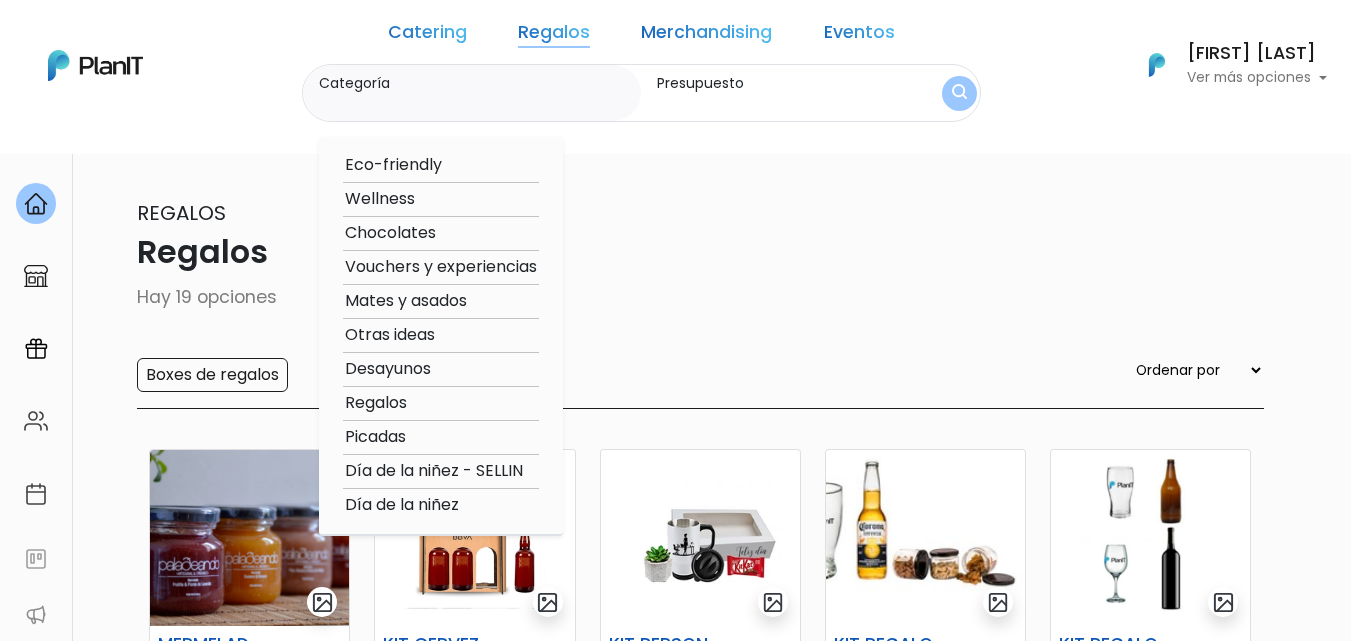 click on "Desayunos" at bounding box center [441, 369] 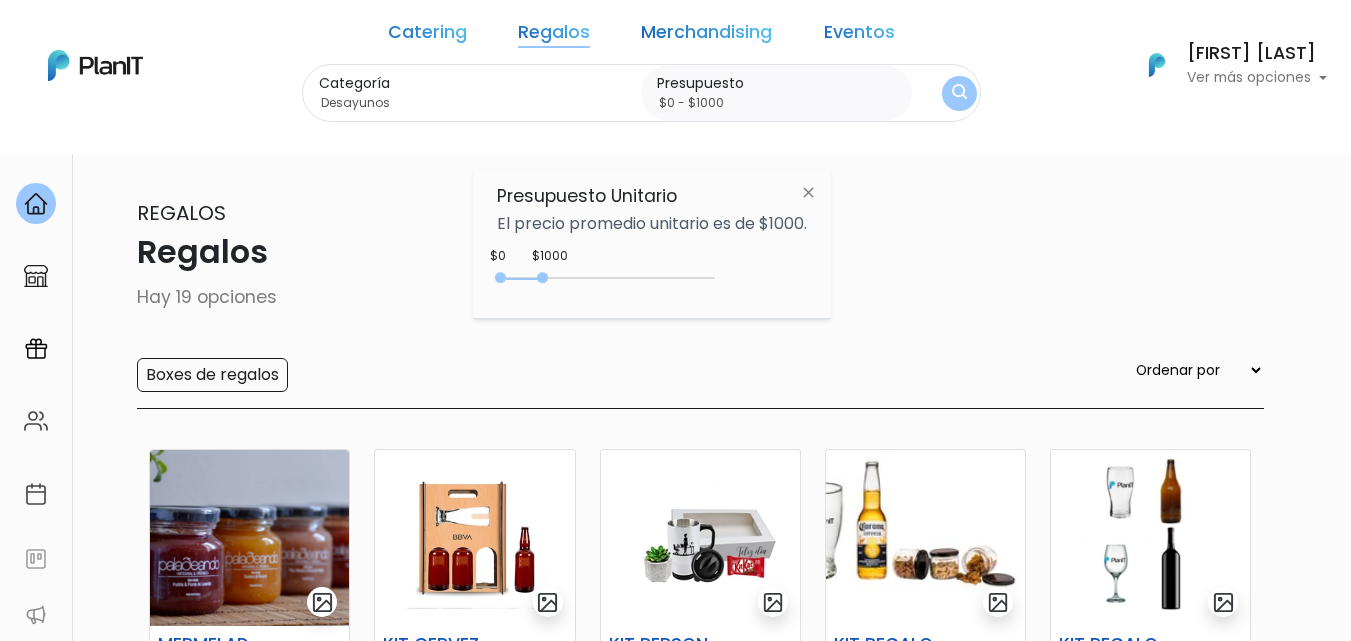 click at bounding box center [959, 93] 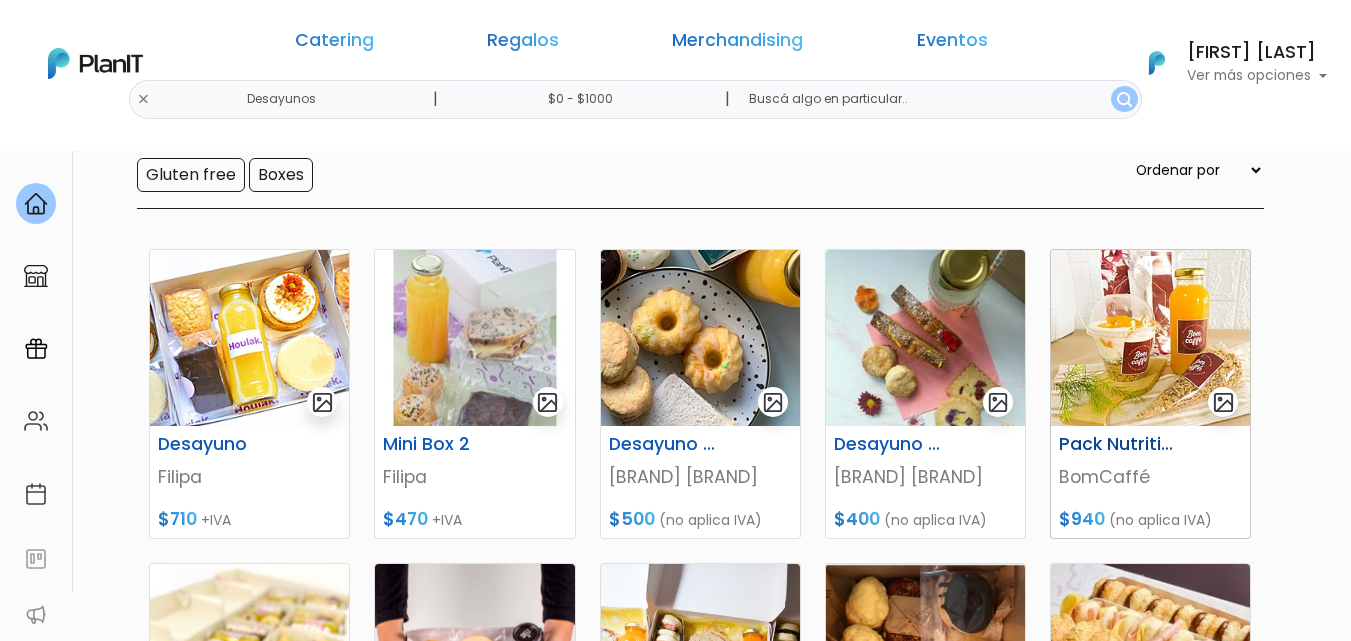 scroll, scrollTop: 200, scrollLeft: 0, axis: vertical 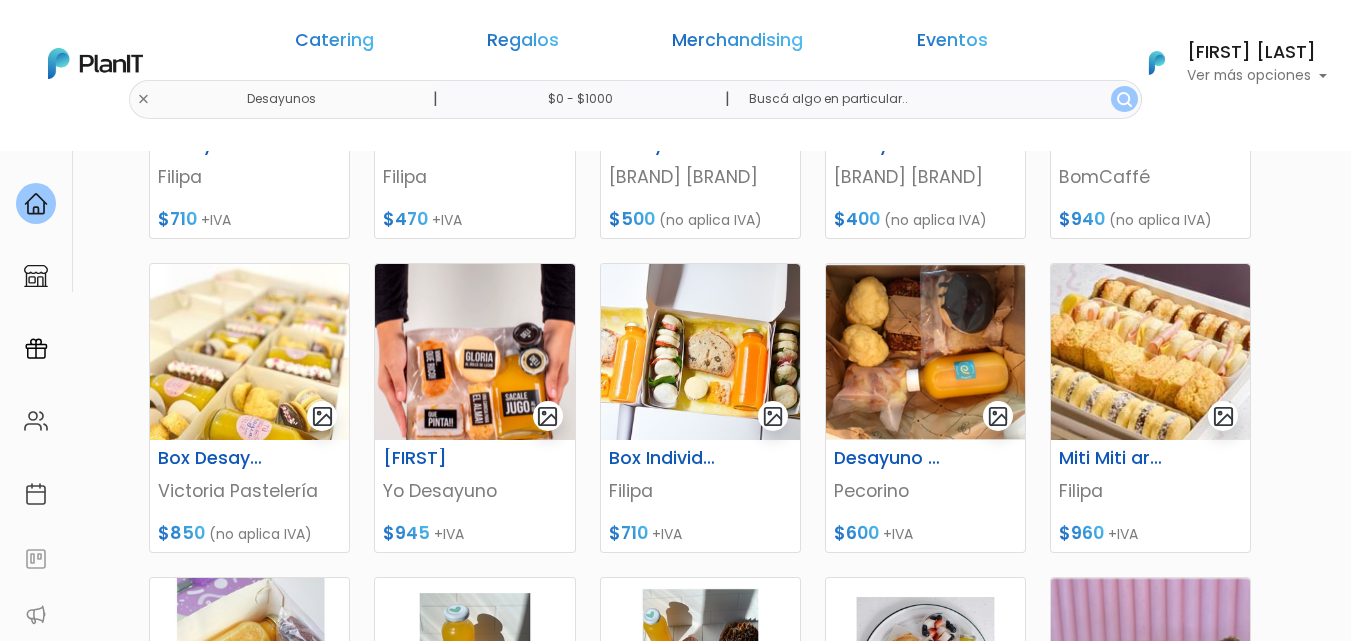 click on "Catering
Regalos
Merchandising
Eventos
Desayunos
|
$0 - $1000
|
Catering
Regalos
Merchandising
Eventos
Categoría" at bounding box center [675, 63] 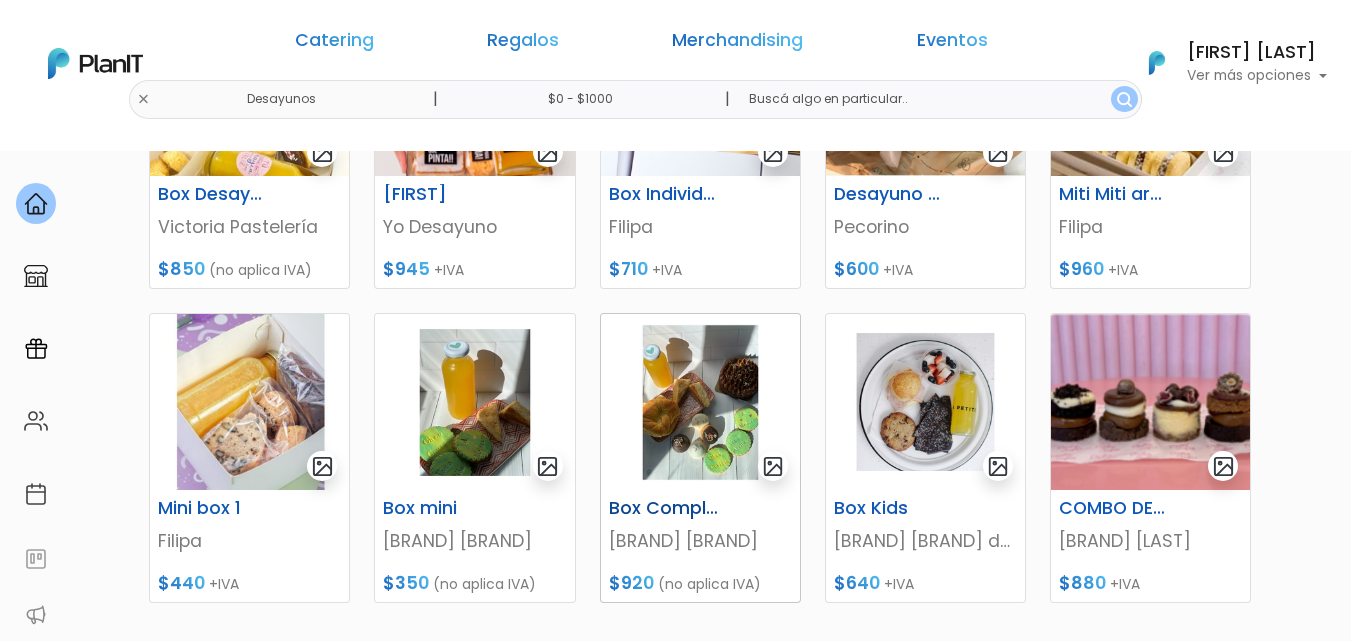 scroll, scrollTop: 800, scrollLeft: 0, axis: vertical 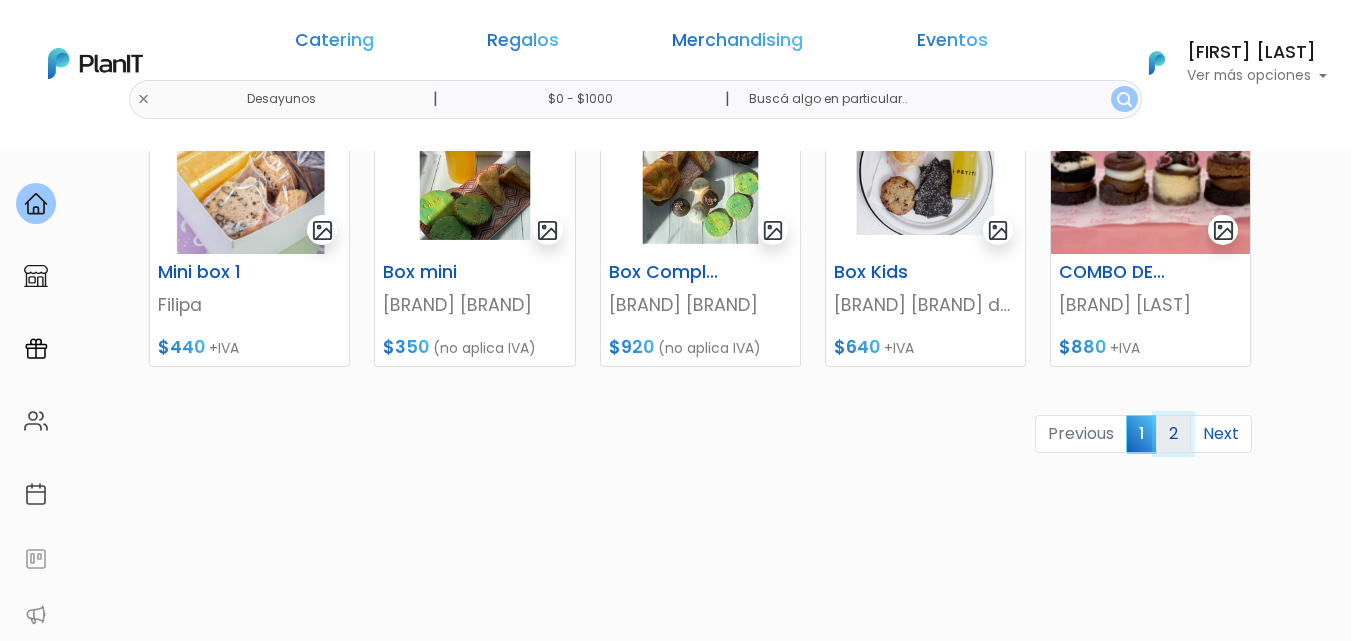 click on "2" at bounding box center [1173, 434] 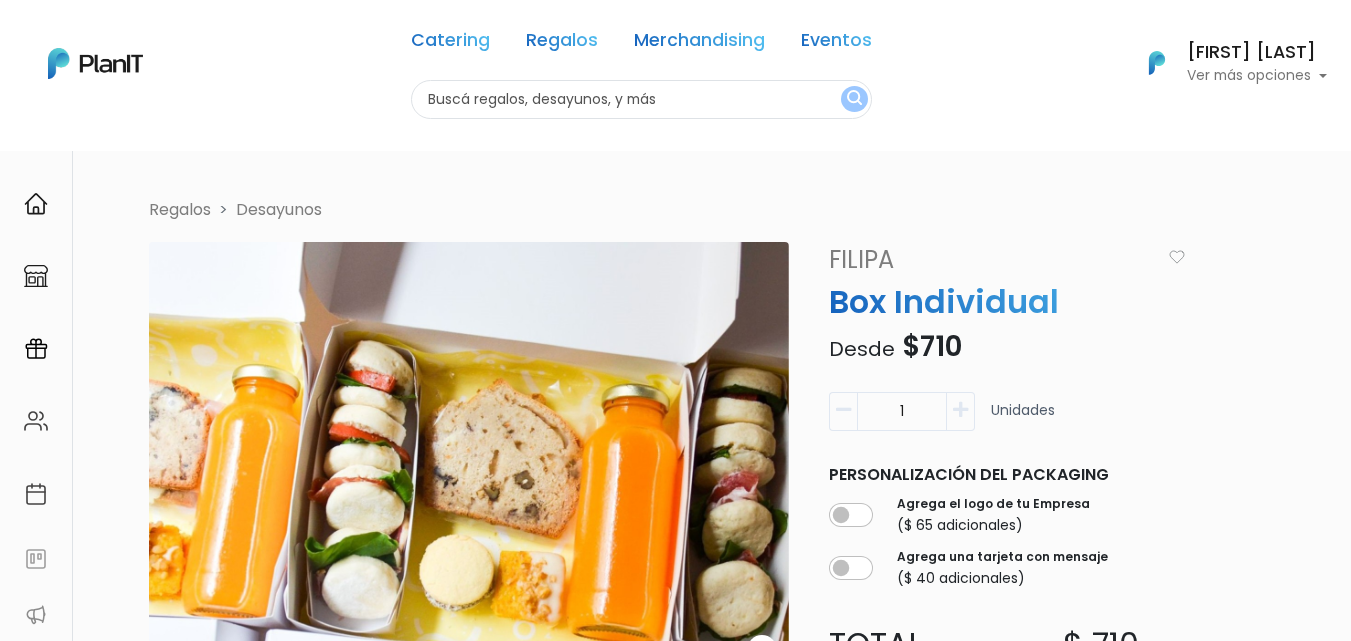 scroll, scrollTop: 0, scrollLeft: 0, axis: both 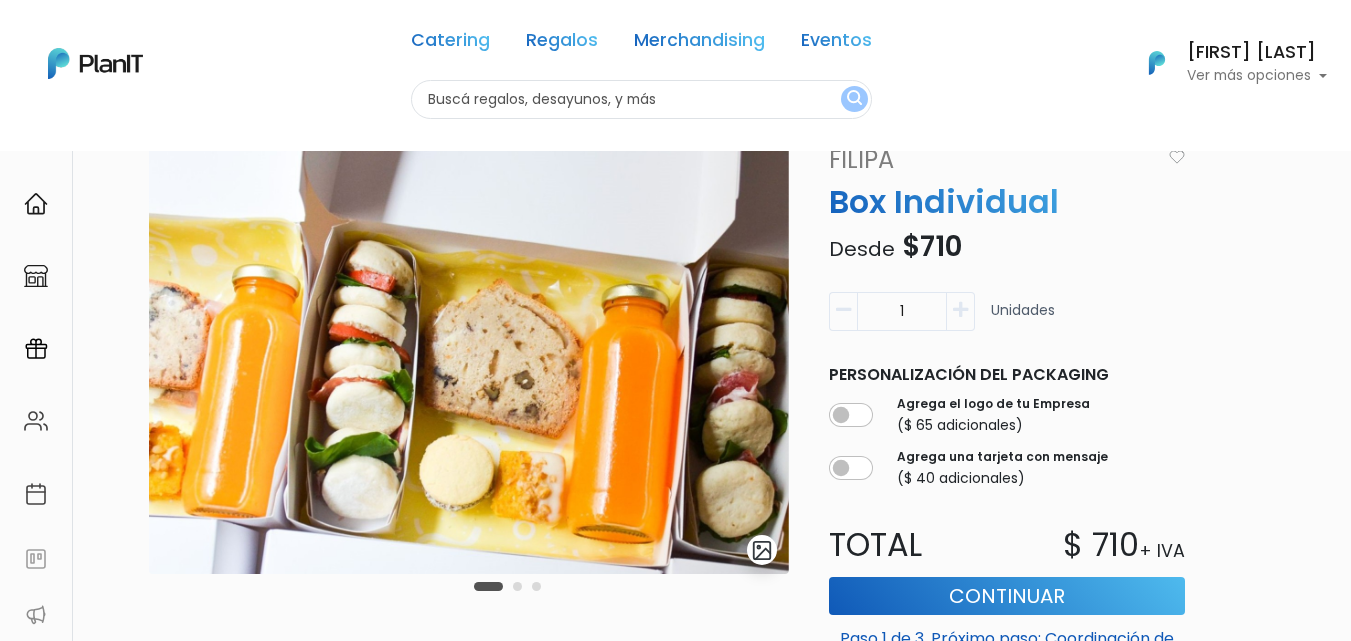 click at bounding box center (517, 586) 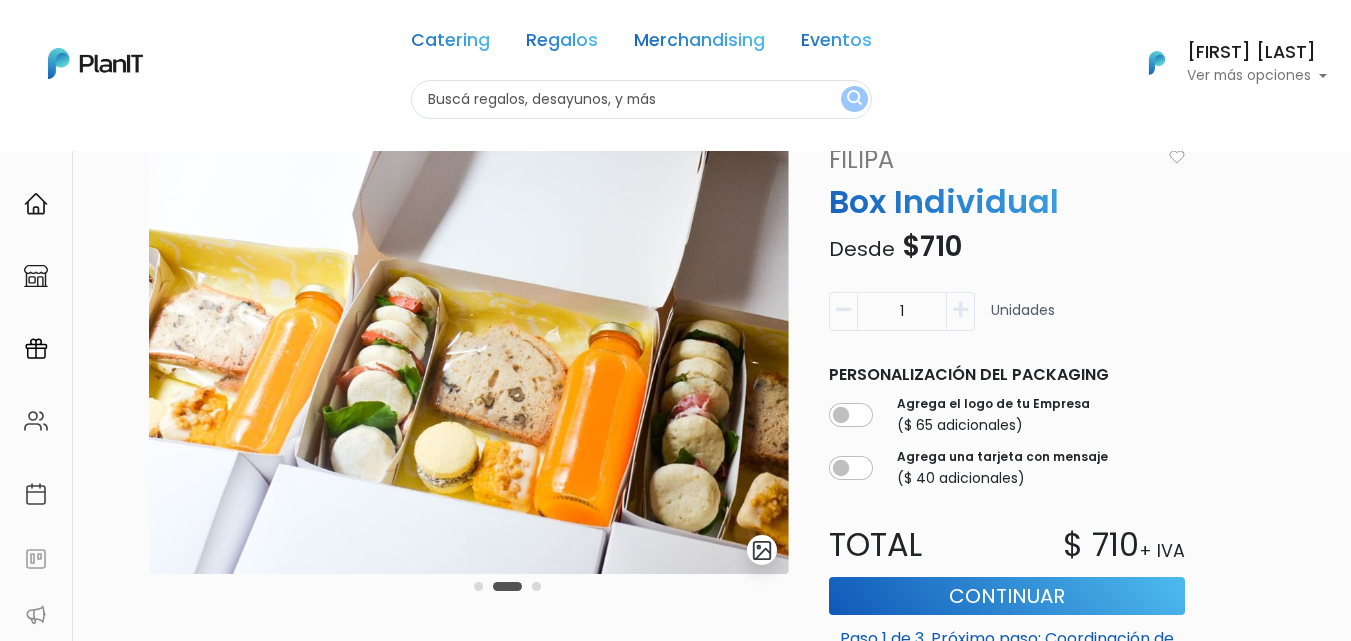 click at bounding box center [536, 586] 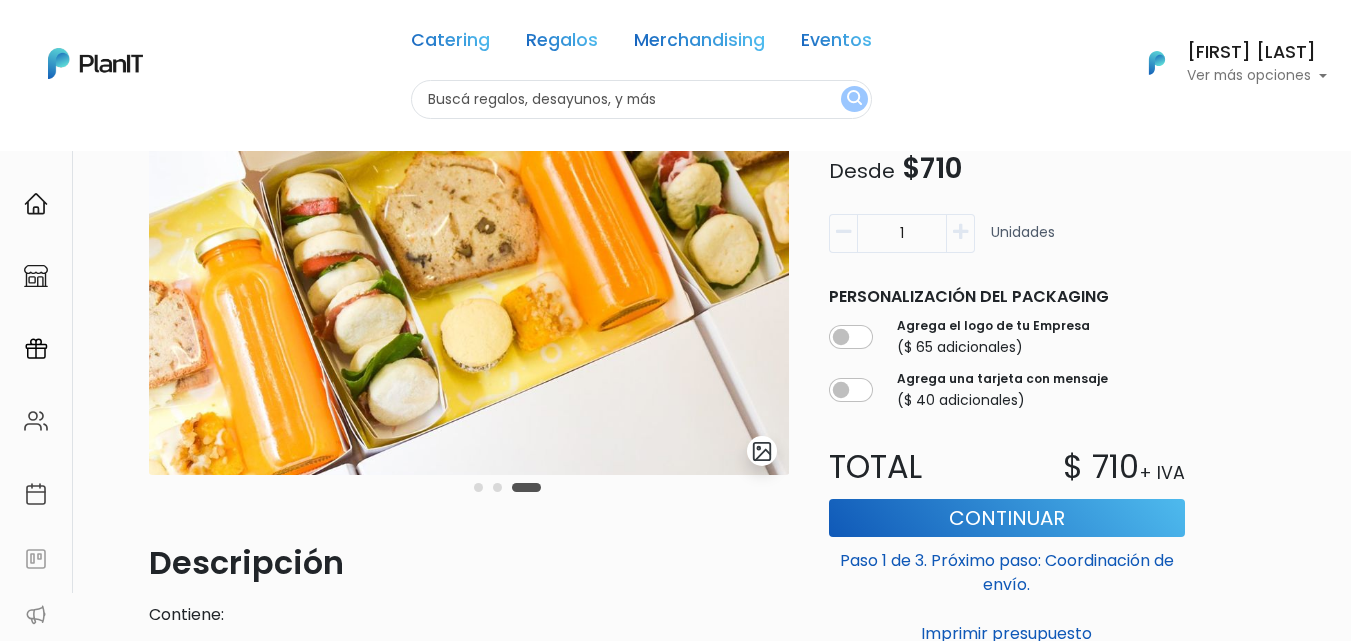 scroll, scrollTop: 200, scrollLeft: 0, axis: vertical 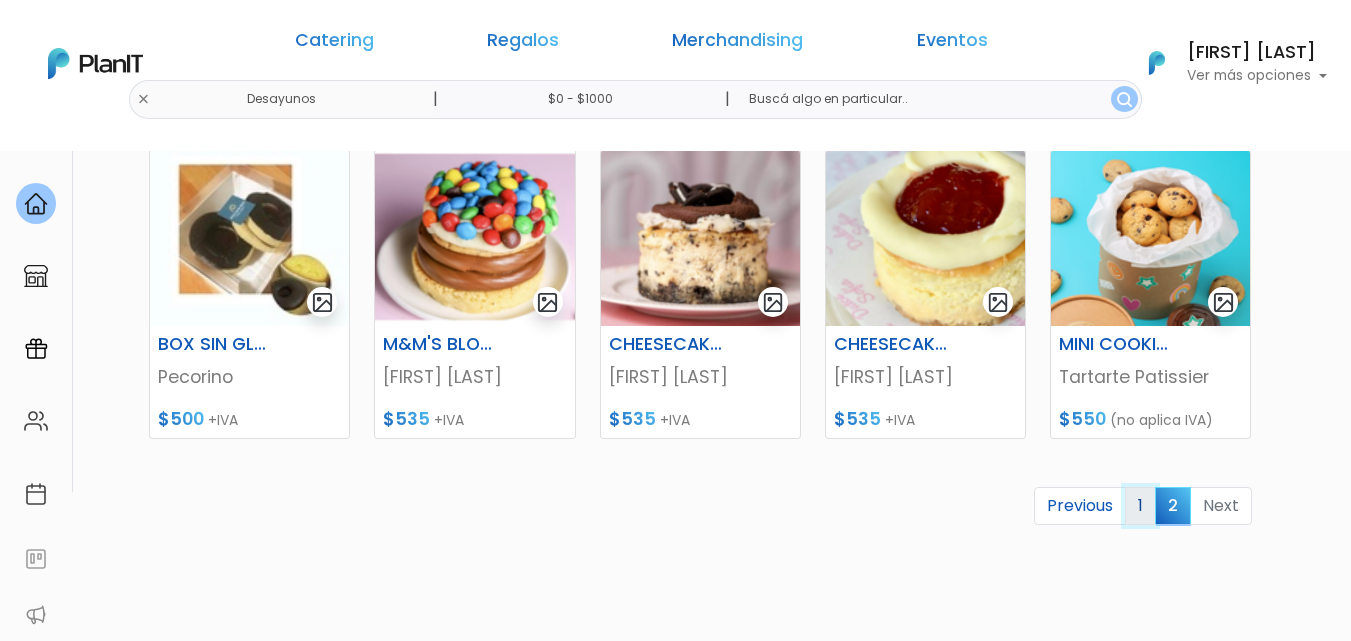 click on "1" at bounding box center (1140, 506) 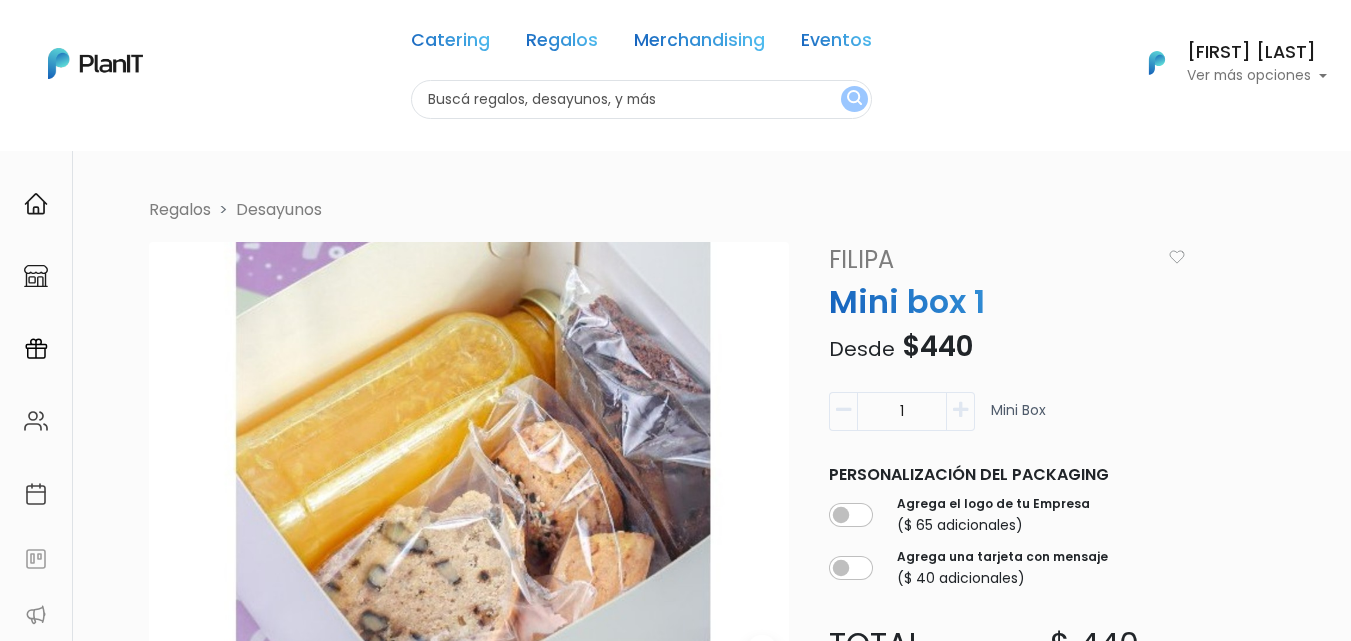 scroll, scrollTop: 0, scrollLeft: 0, axis: both 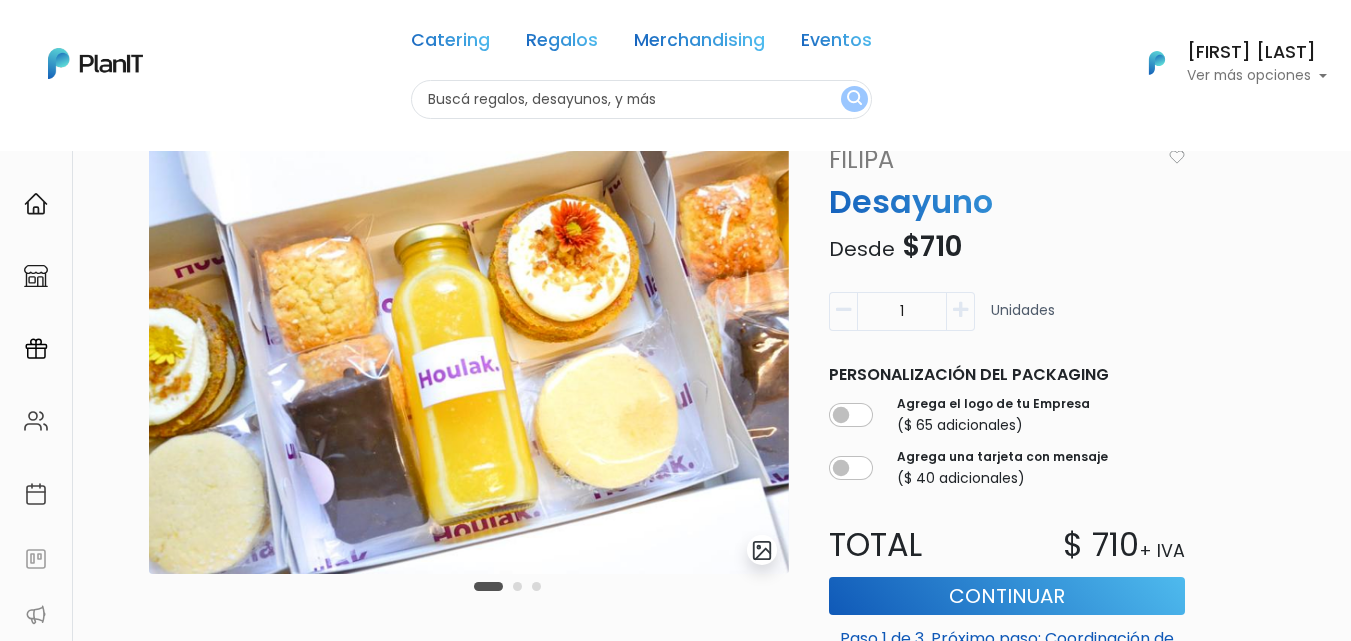 click at bounding box center (517, 586) 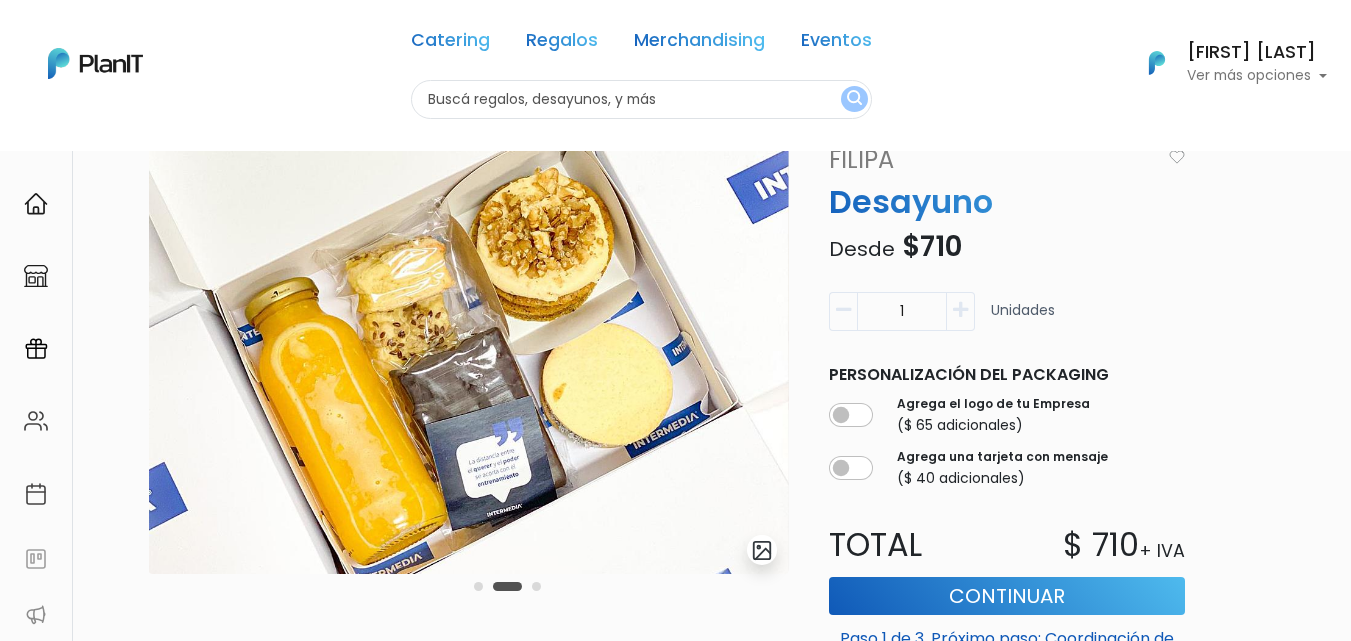 click at bounding box center [536, 586] 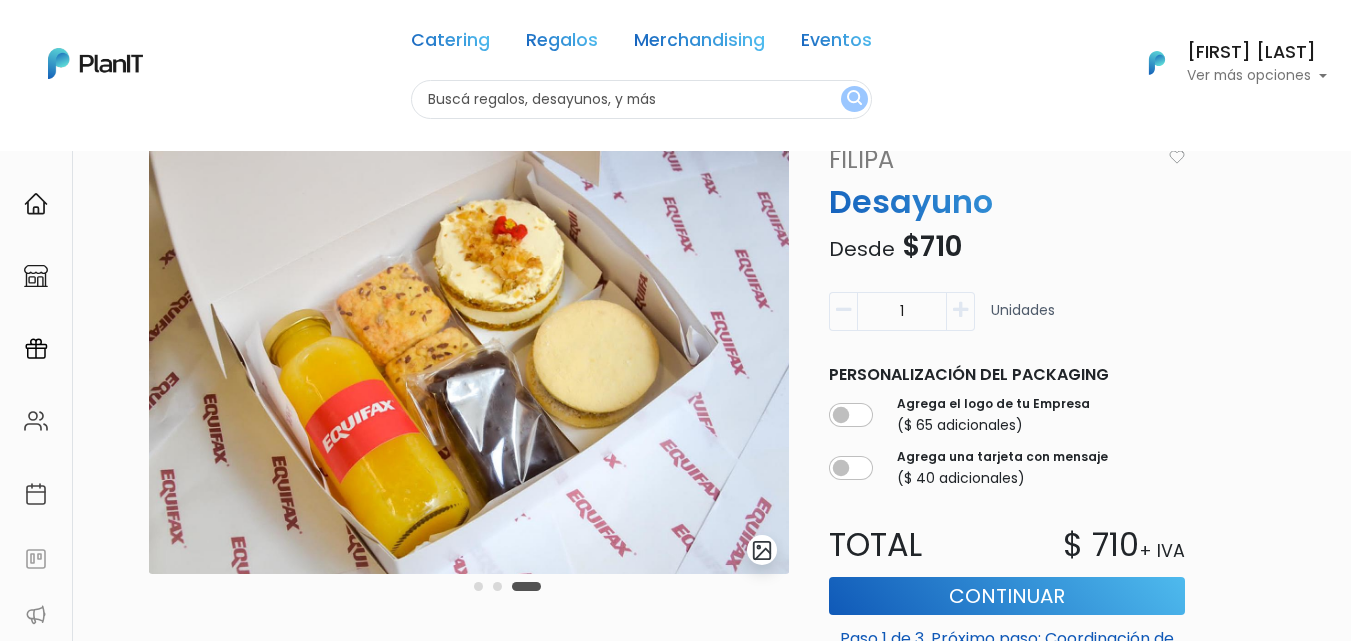 click at bounding box center (960, 310) 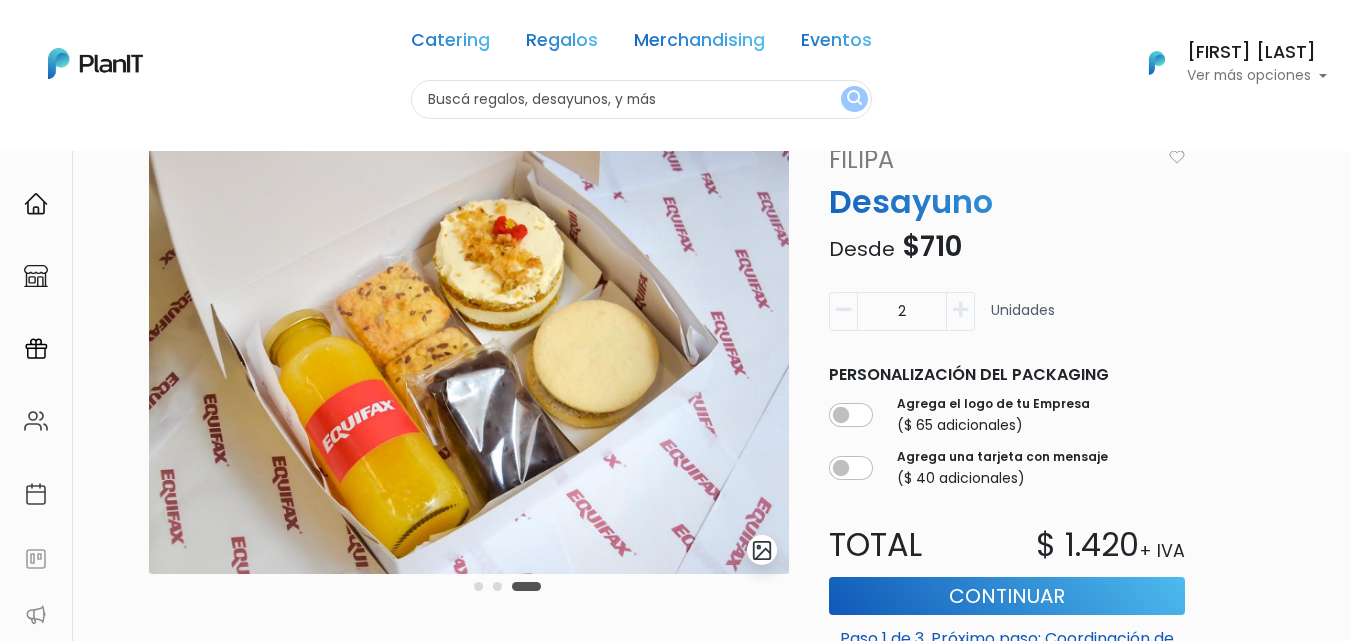 click at bounding box center [960, 310] 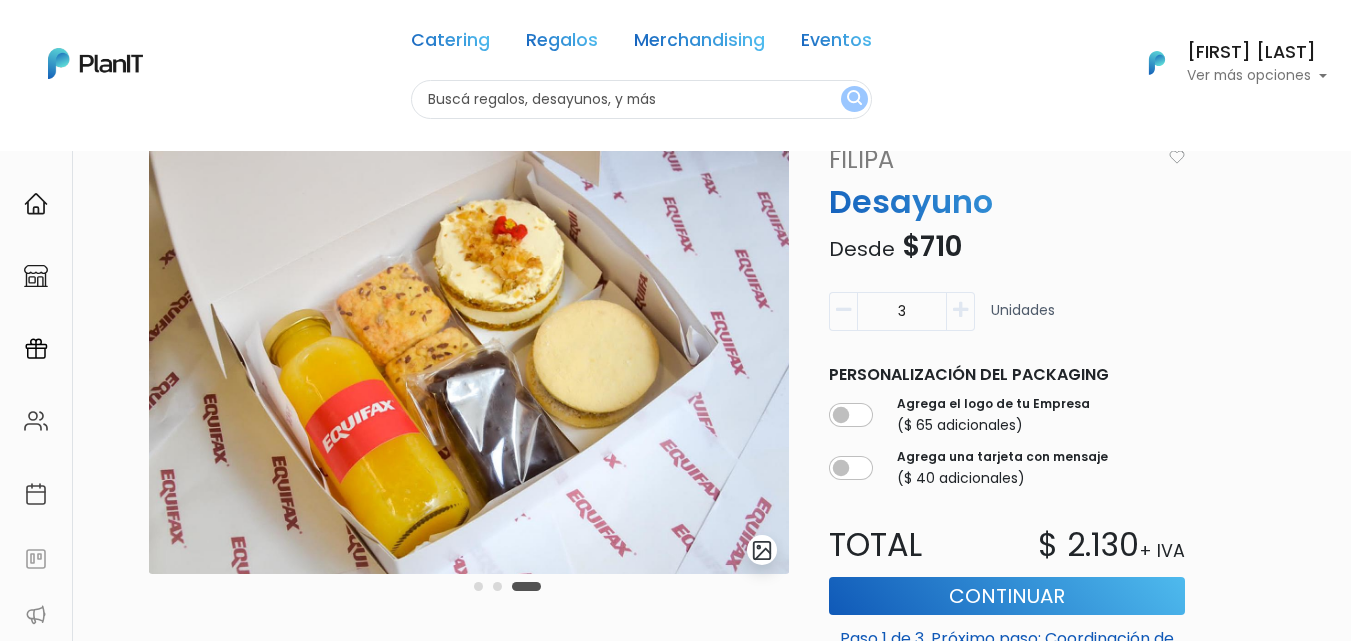 click at bounding box center (960, 310) 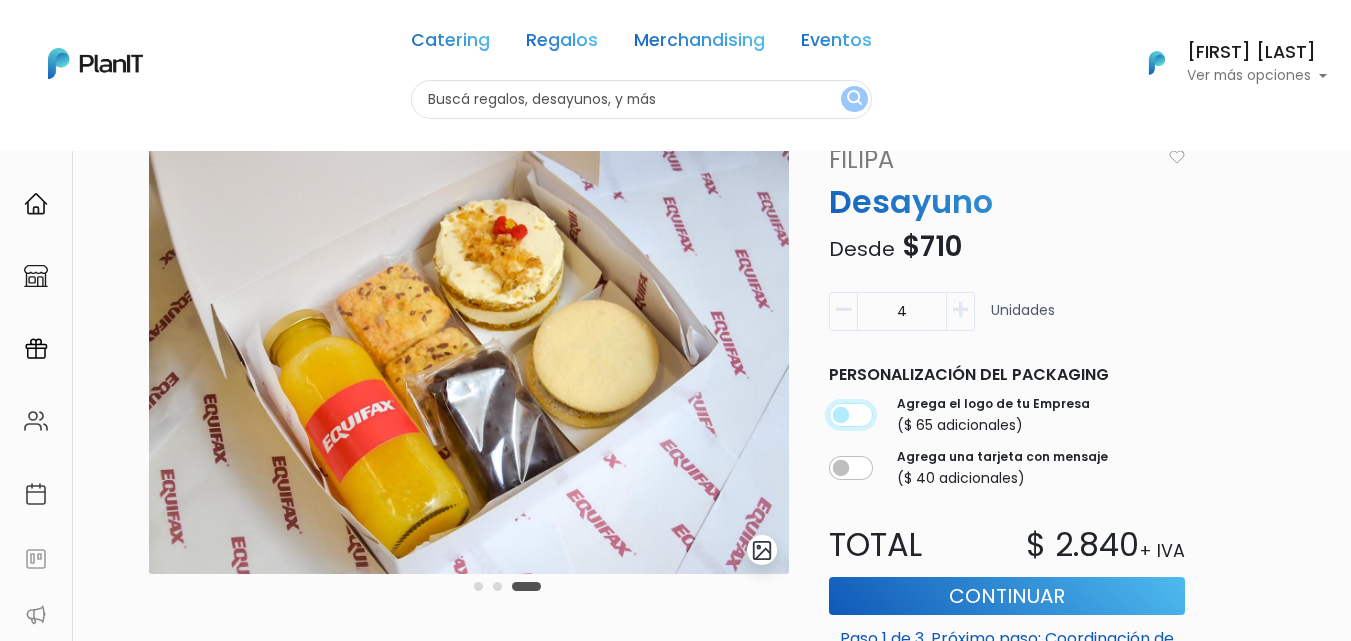 click at bounding box center [851, 415] 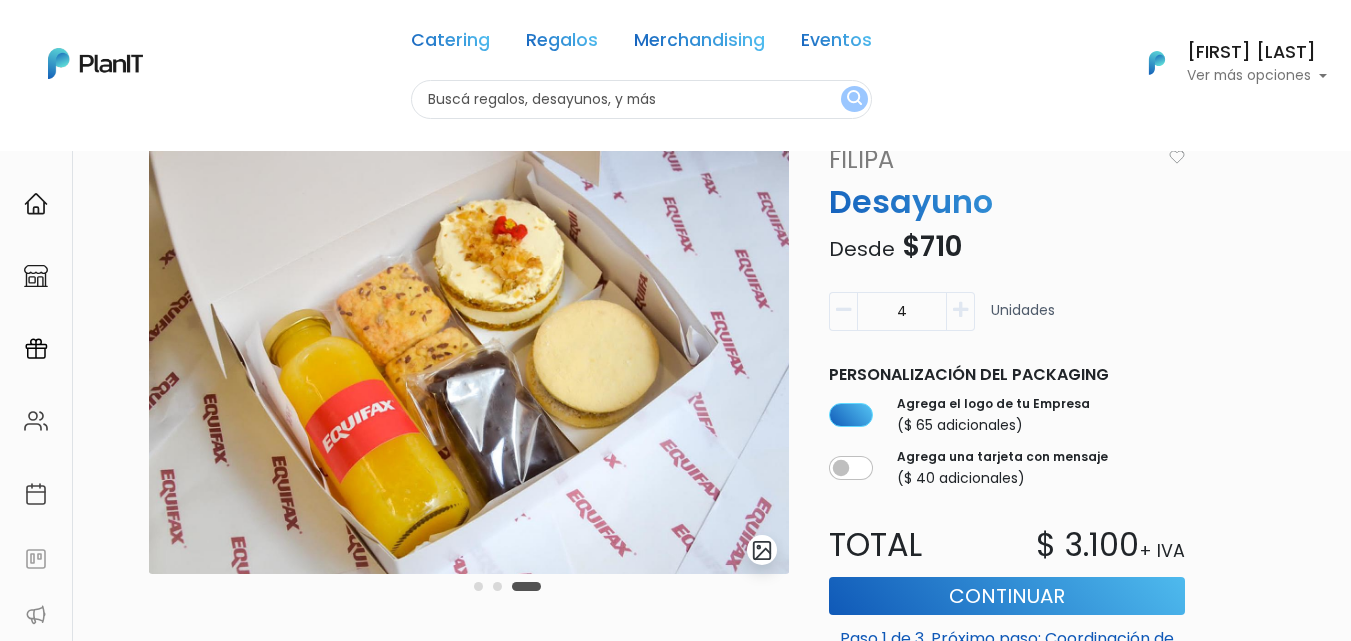 click on "Agrega una tarjeta con mensaje
($ 40 adicionales)" at bounding box center [1007, 468] 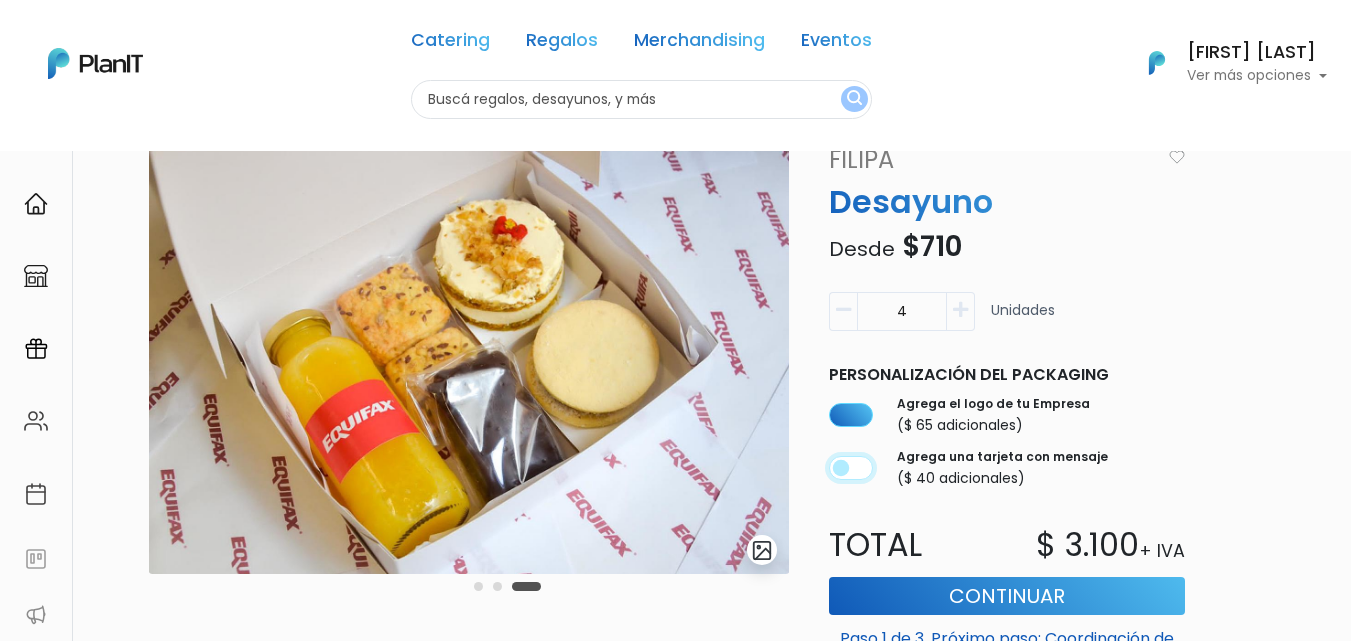 click at bounding box center (851, 468) 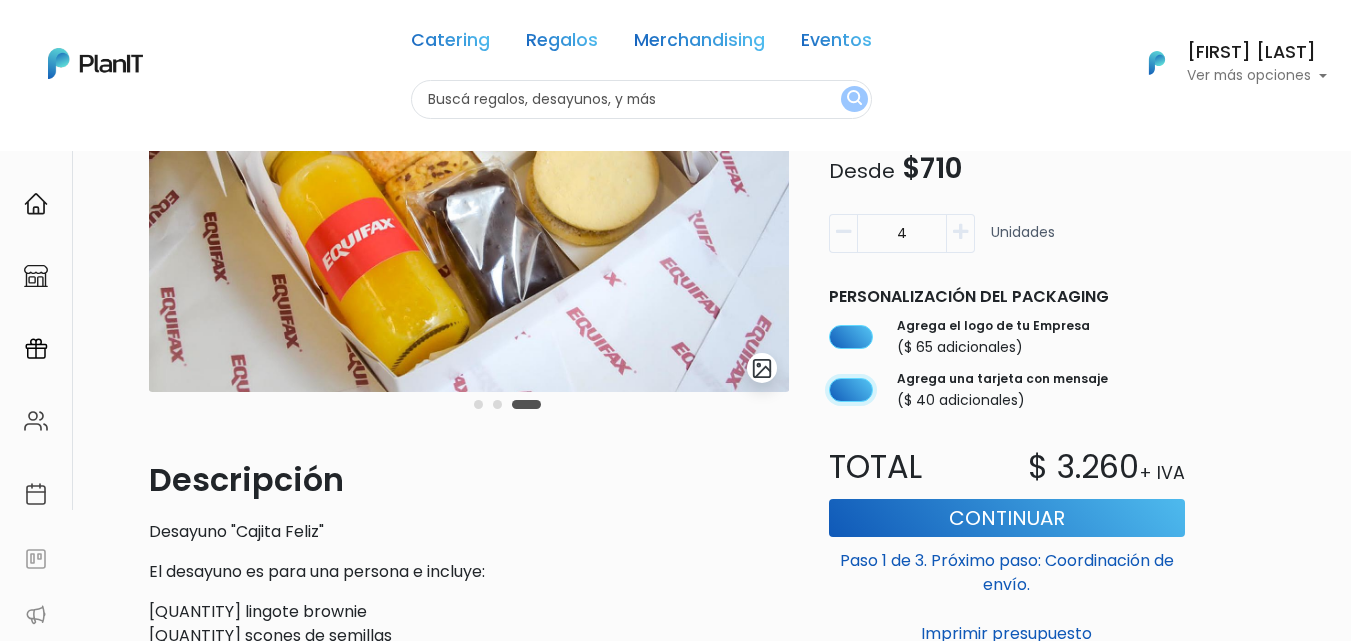 scroll, scrollTop: 300, scrollLeft: 0, axis: vertical 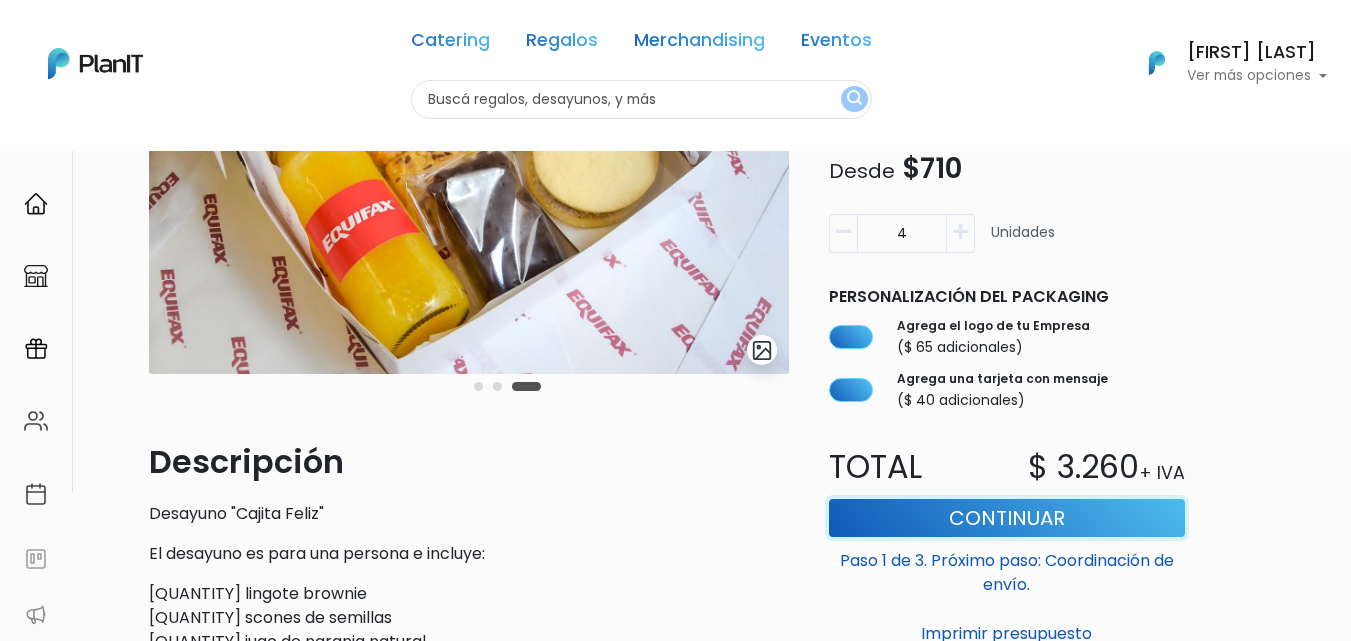 click on "Continuar" at bounding box center [1007, 518] 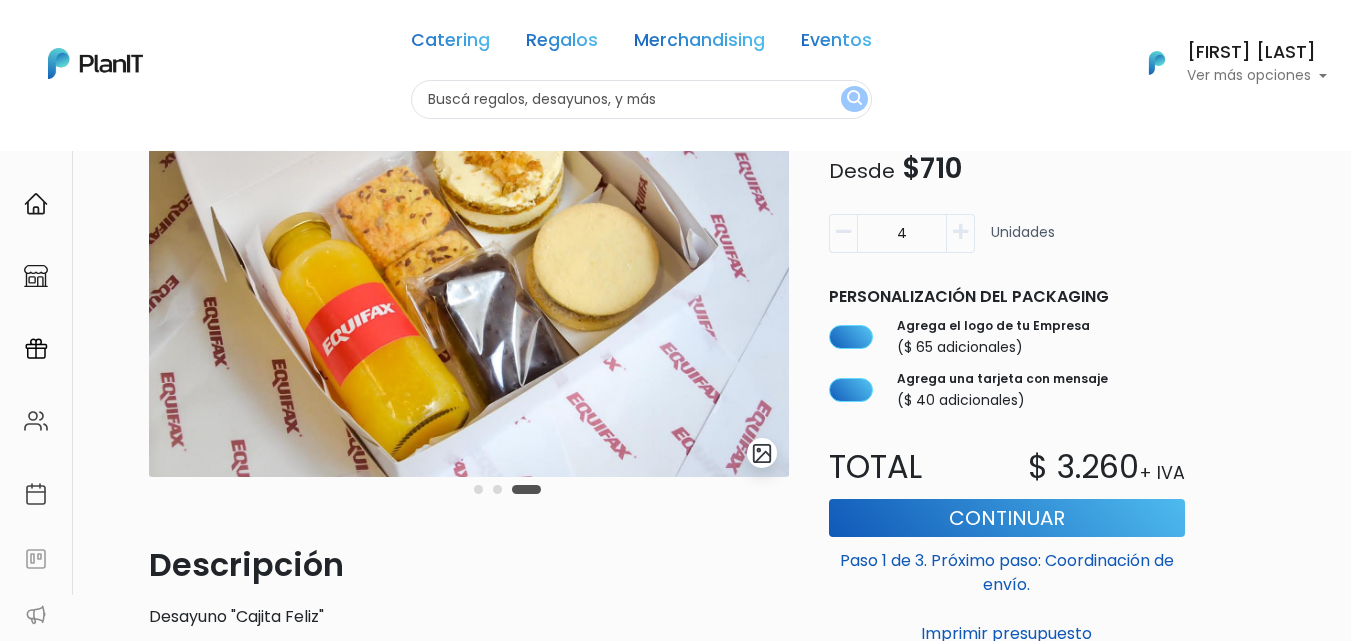 scroll, scrollTop: 100, scrollLeft: 0, axis: vertical 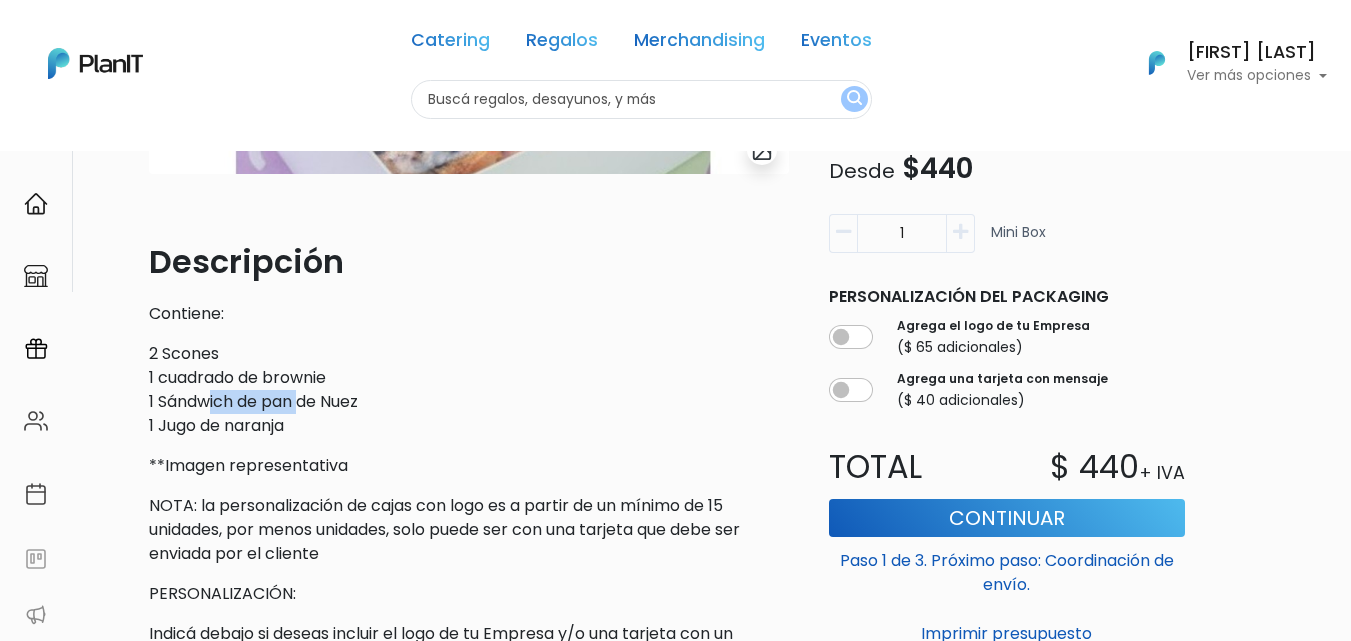 drag, startPoint x: 214, startPoint y: 407, endPoint x: 332, endPoint y: 402, distance: 118.10589 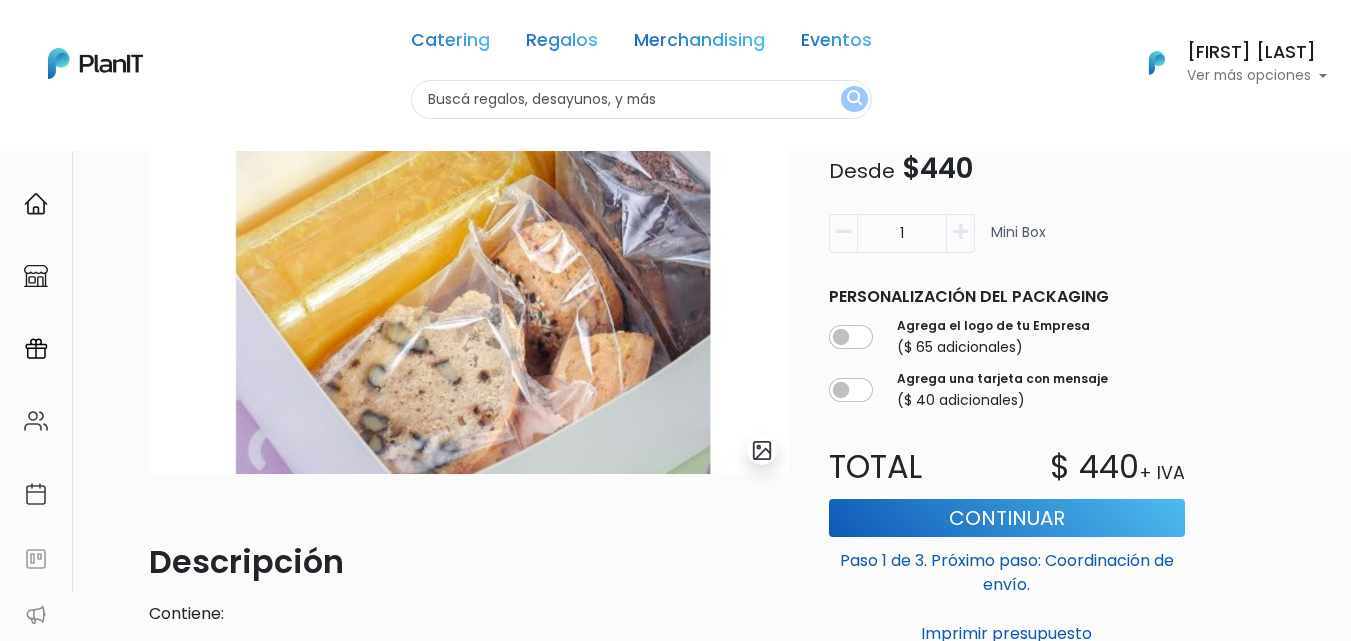 scroll, scrollTop: 100, scrollLeft: 0, axis: vertical 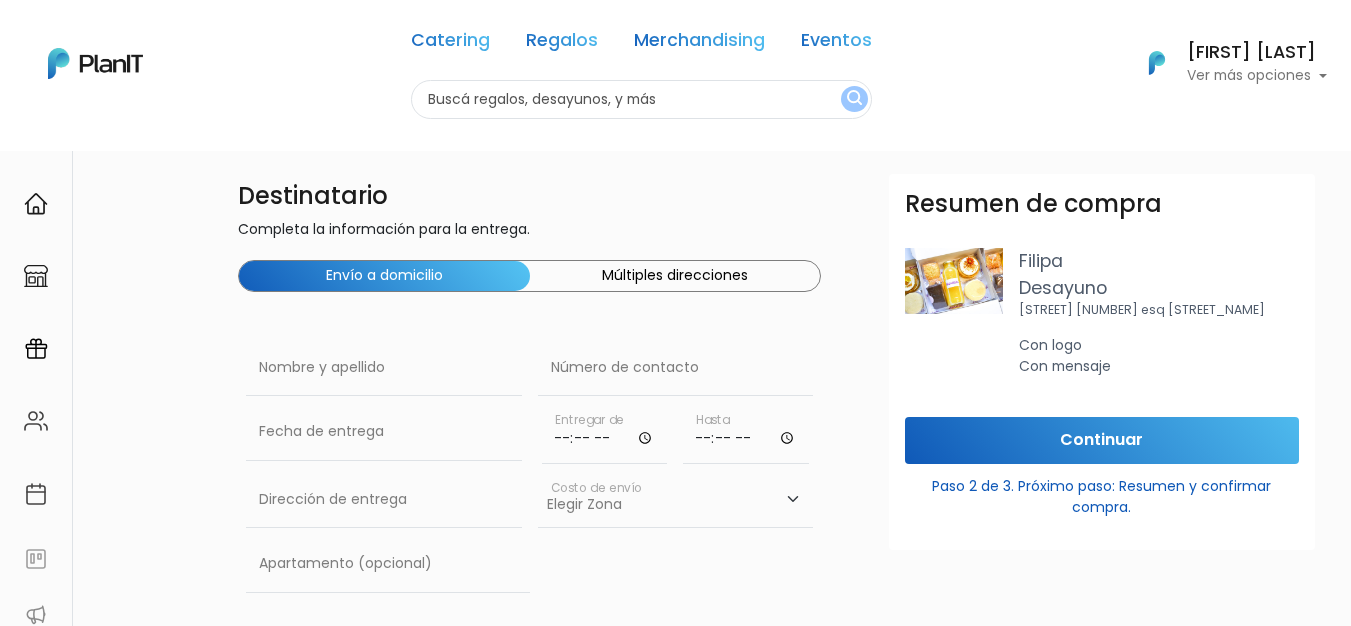 click on "Múltiples direcciones" at bounding box center (675, 276) 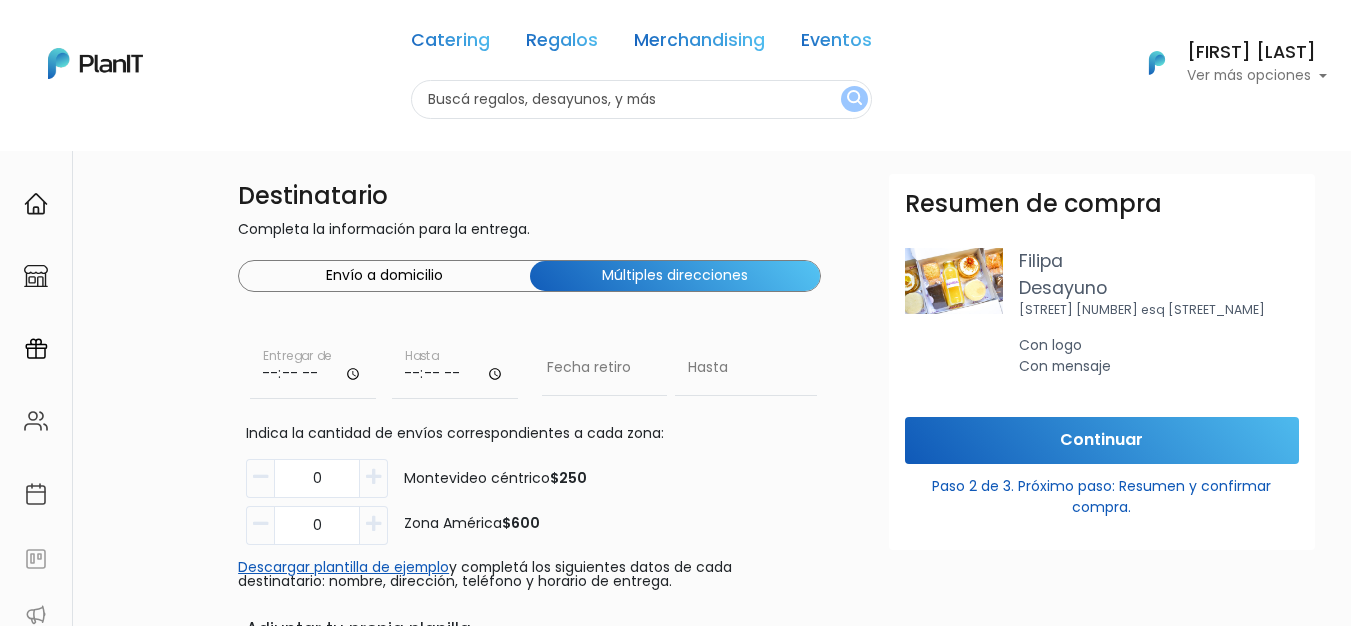 click at bounding box center [373, 477] 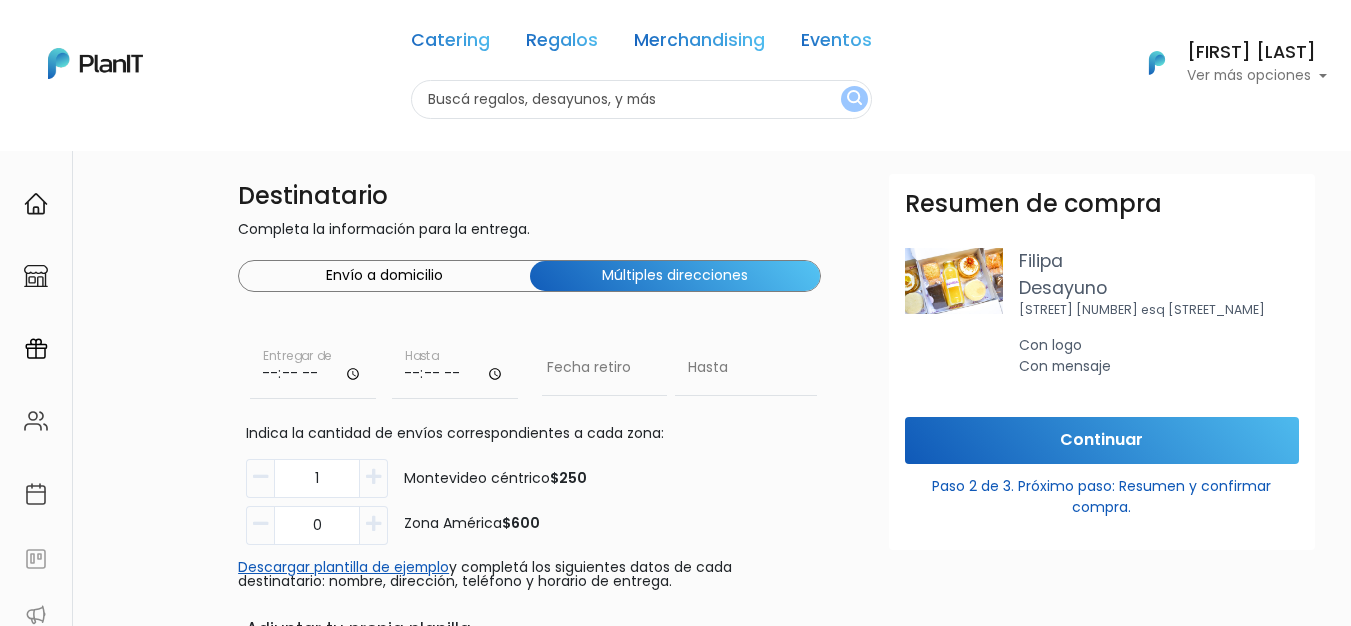 click at bounding box center (373, 477) 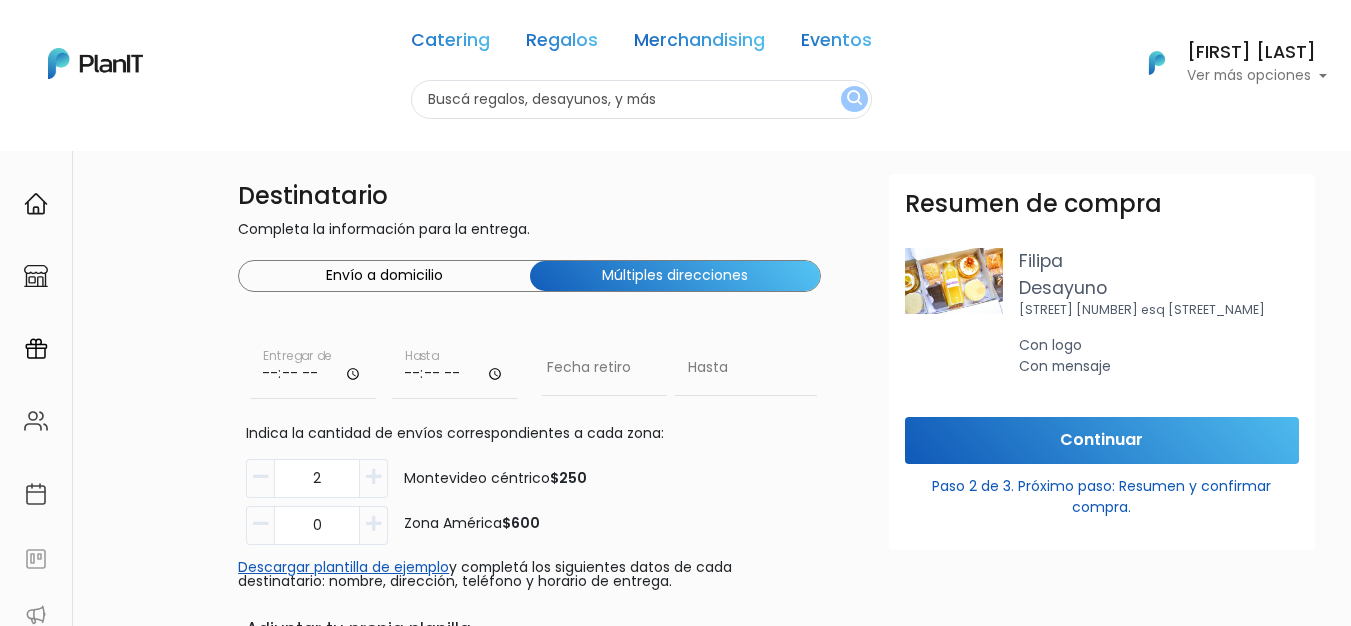 click at bounding box center (373, 477) 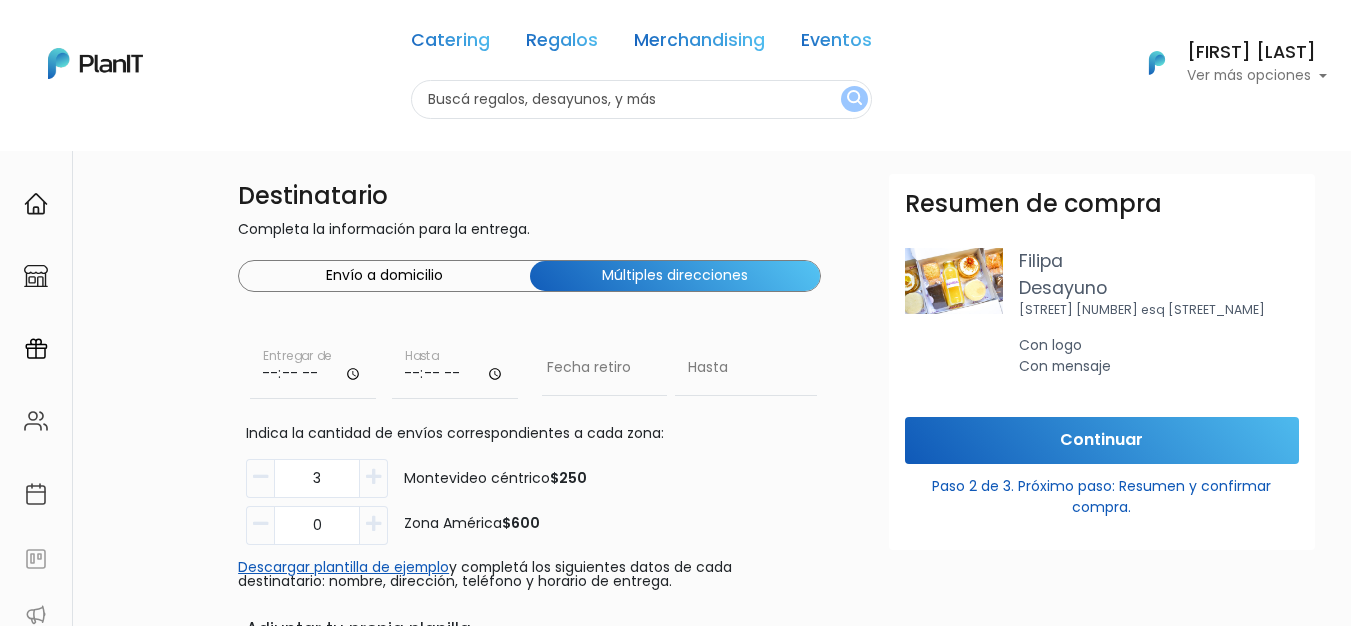 click at bounding box center [373, 477] 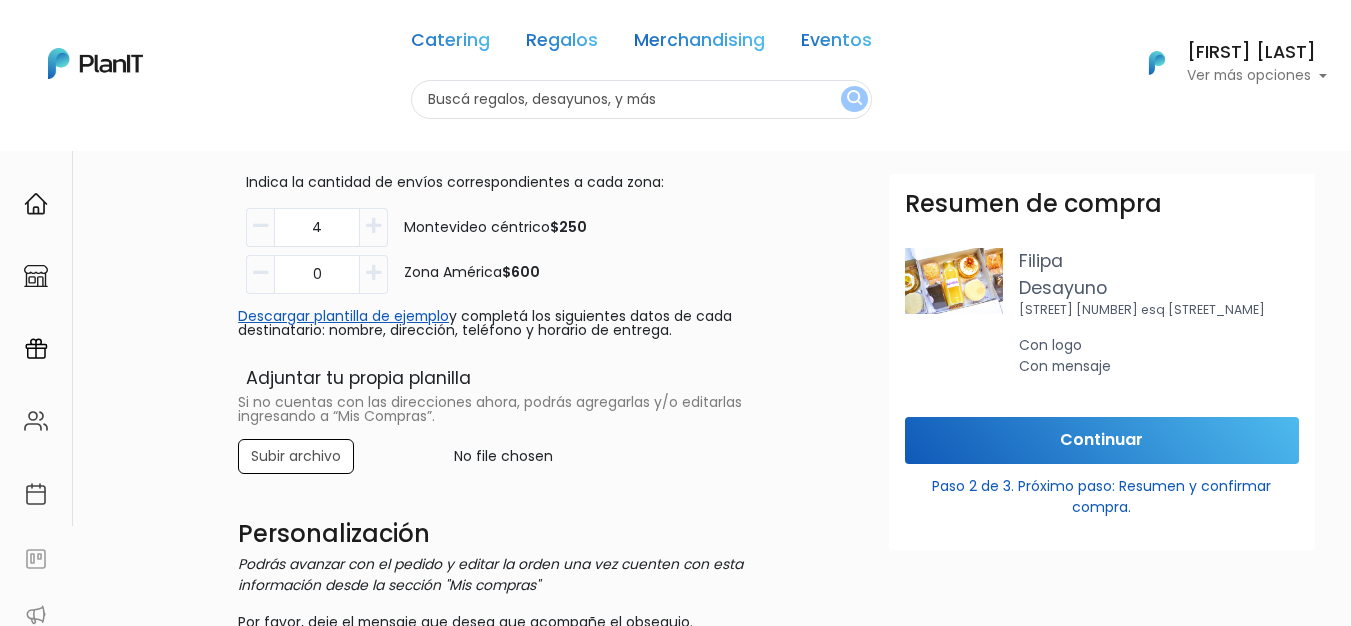 scroll, scrollTop: 0, scrollLeft: 0, axis: both 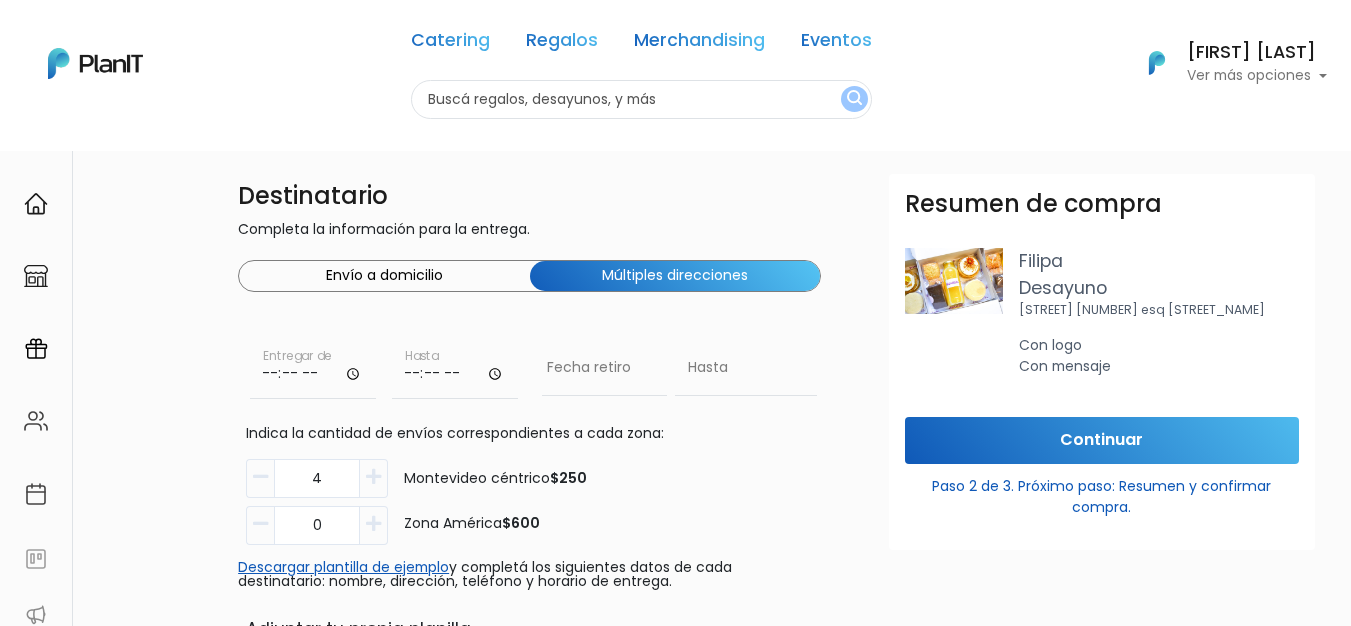 click at bounding box center [313, 370] 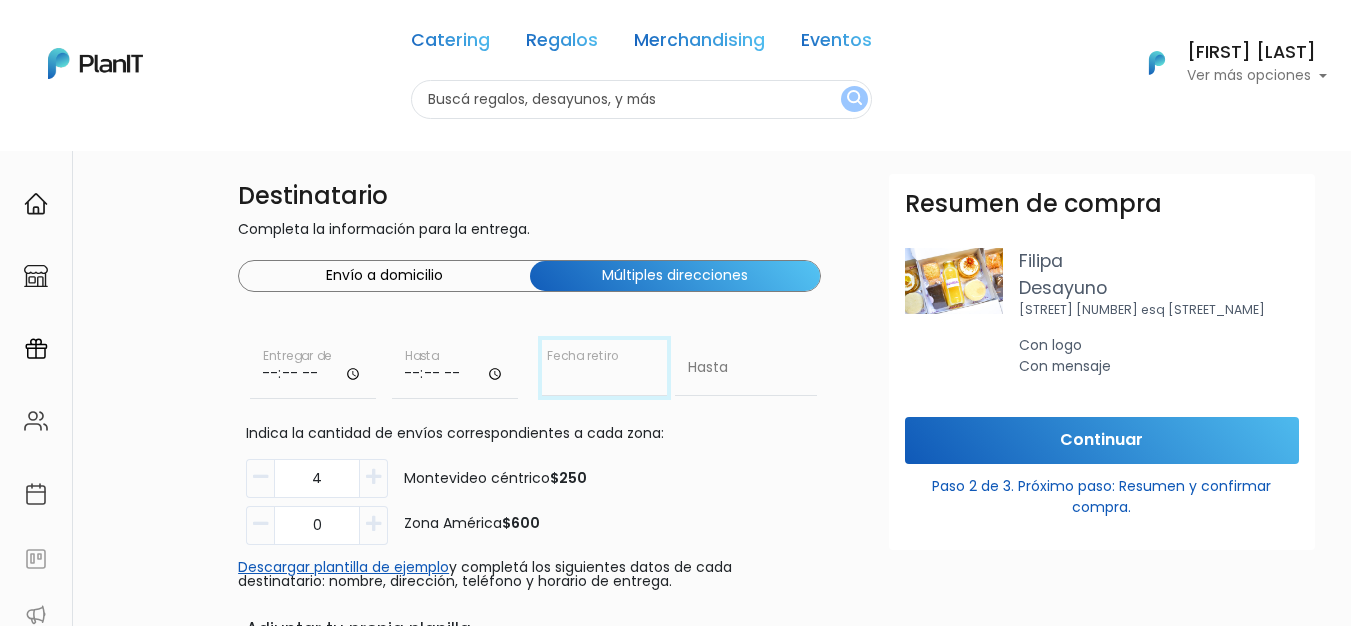 type on "[TIME]" 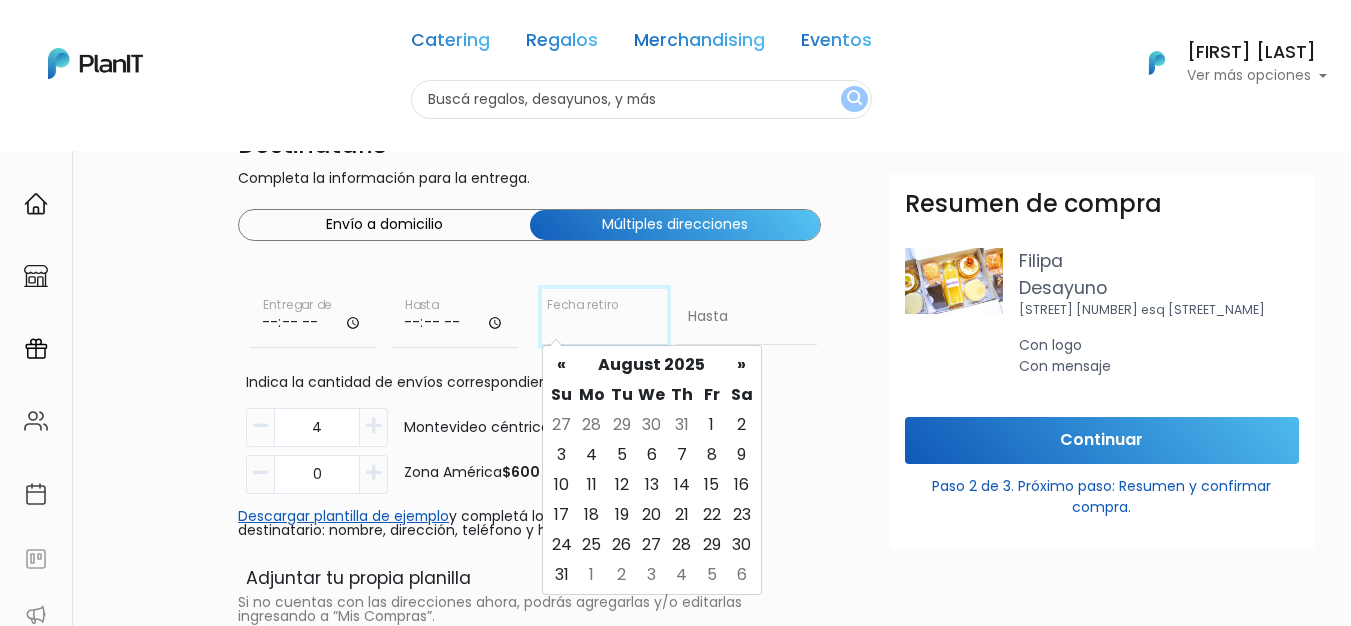 scroll, scrollTop: 100, scrollLeft: 0, axis: vertical 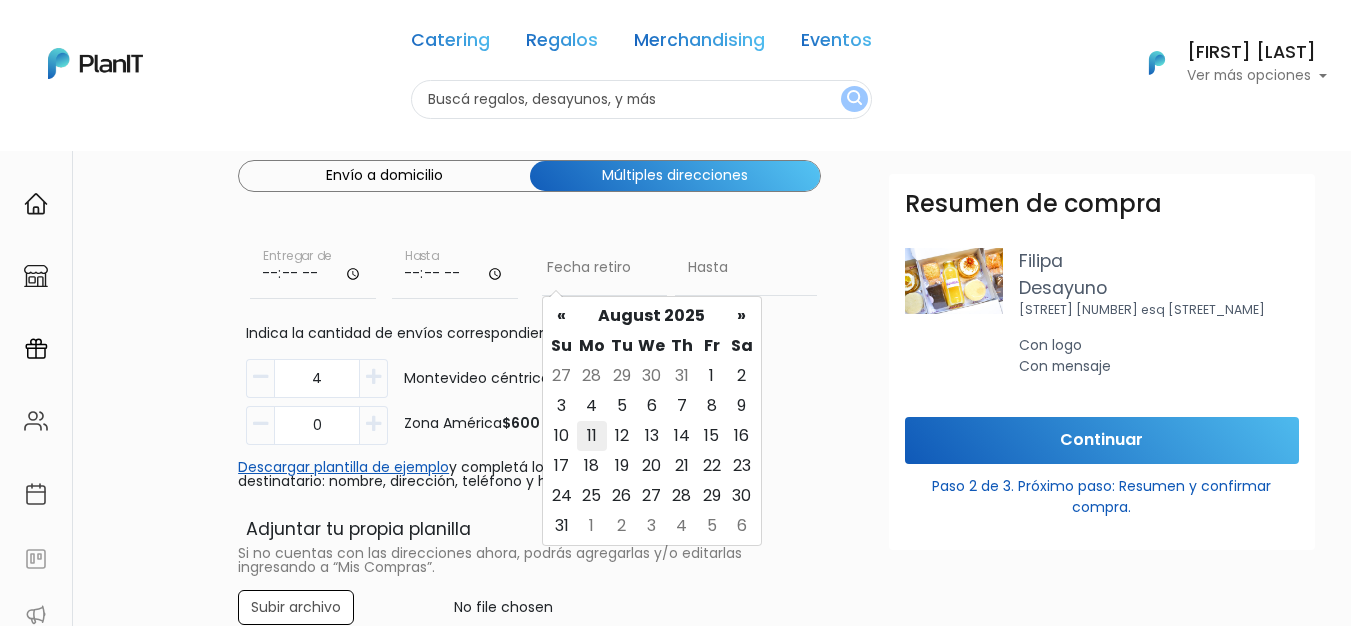 click on "11" at bounding box center (592, 436) 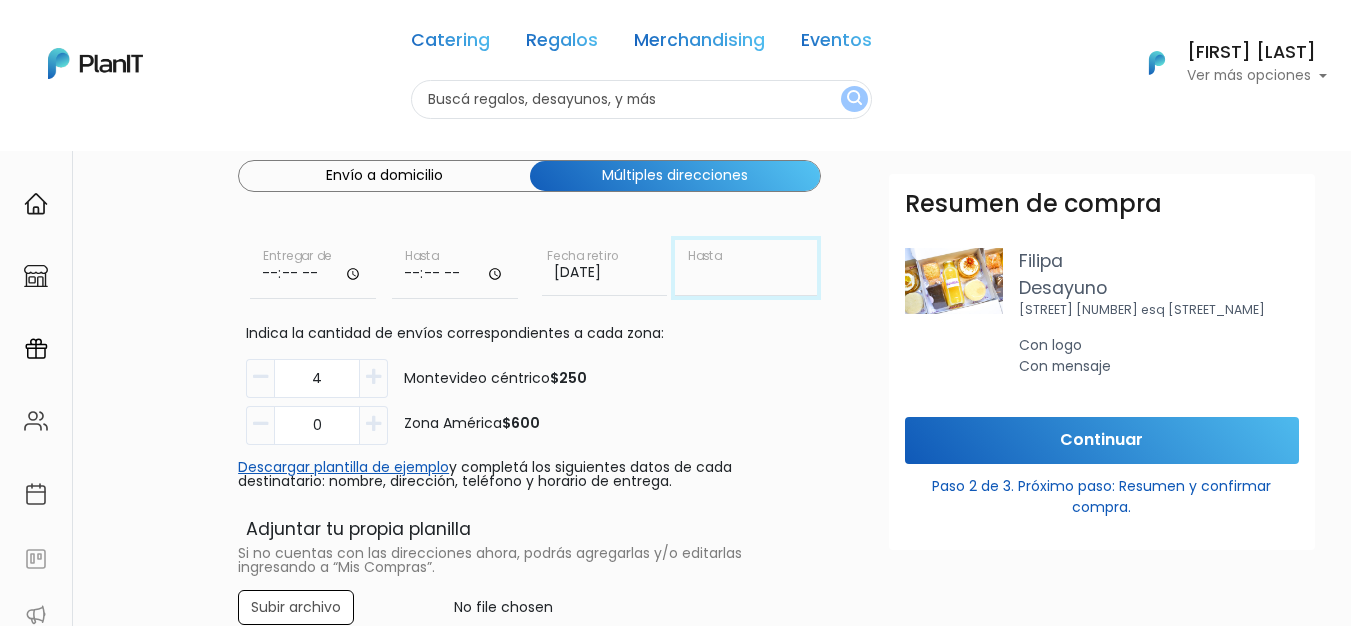 click at bounding box center (746, 268) 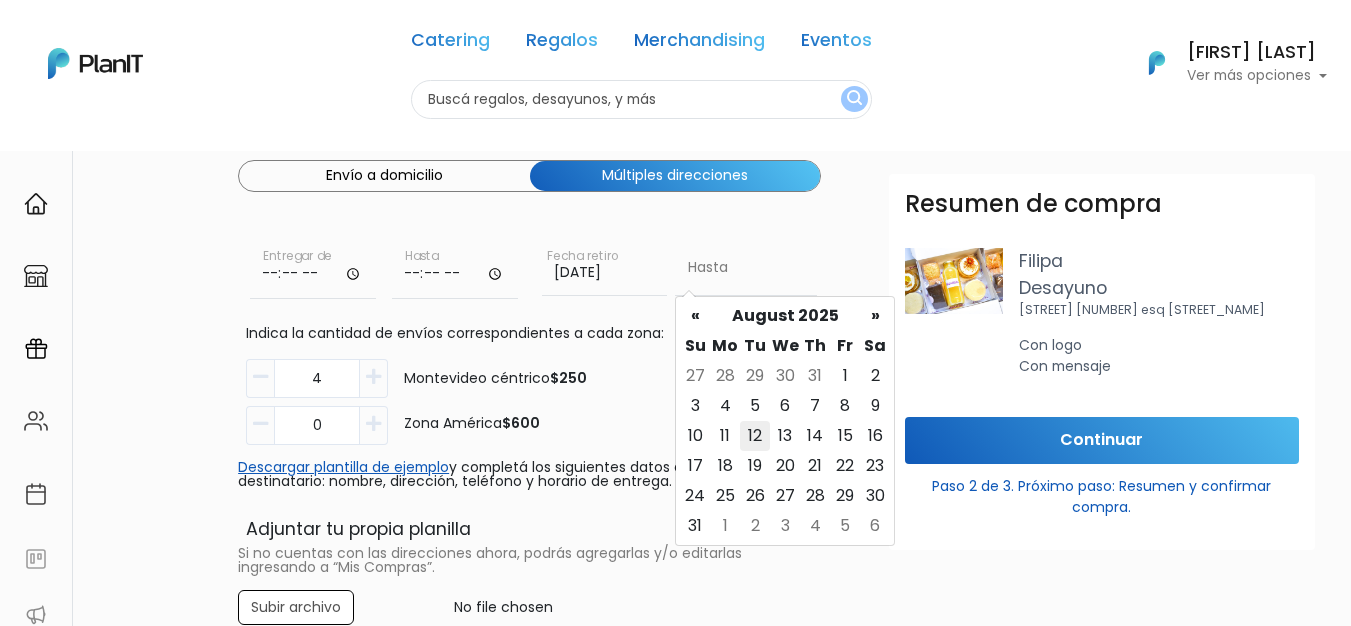 click on "12" at bounding box center [755, 436] 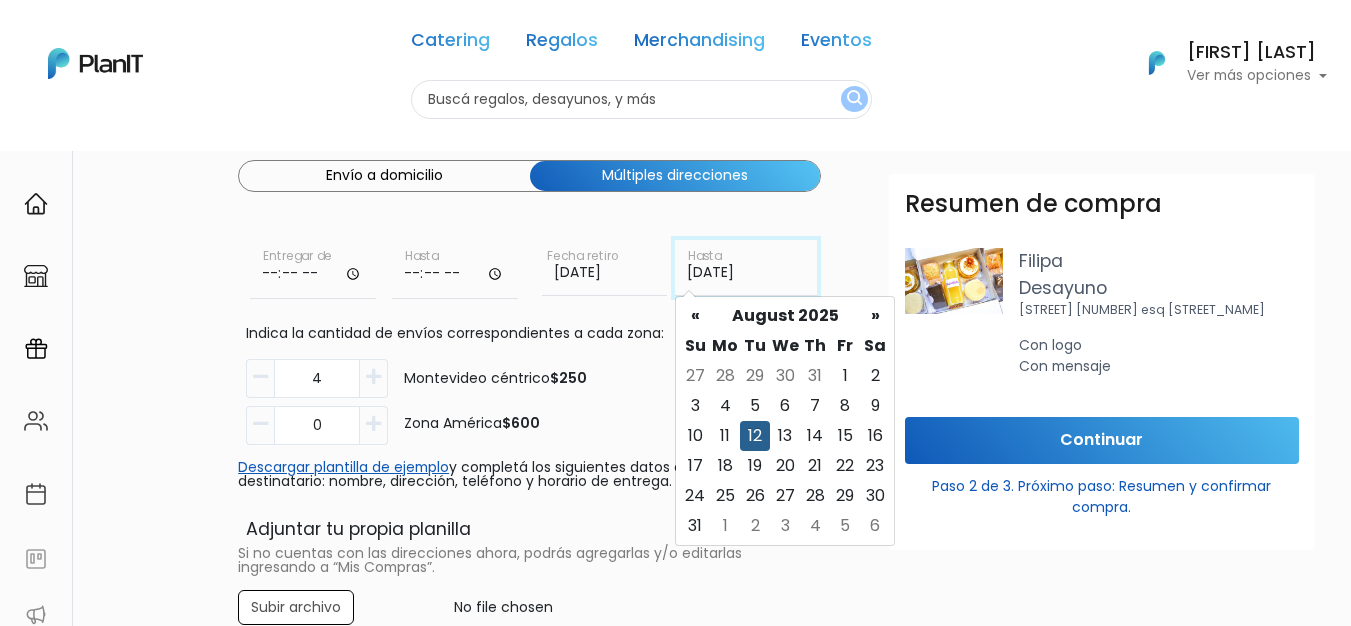click on "[DATE]" at bounding box center [746, 268] 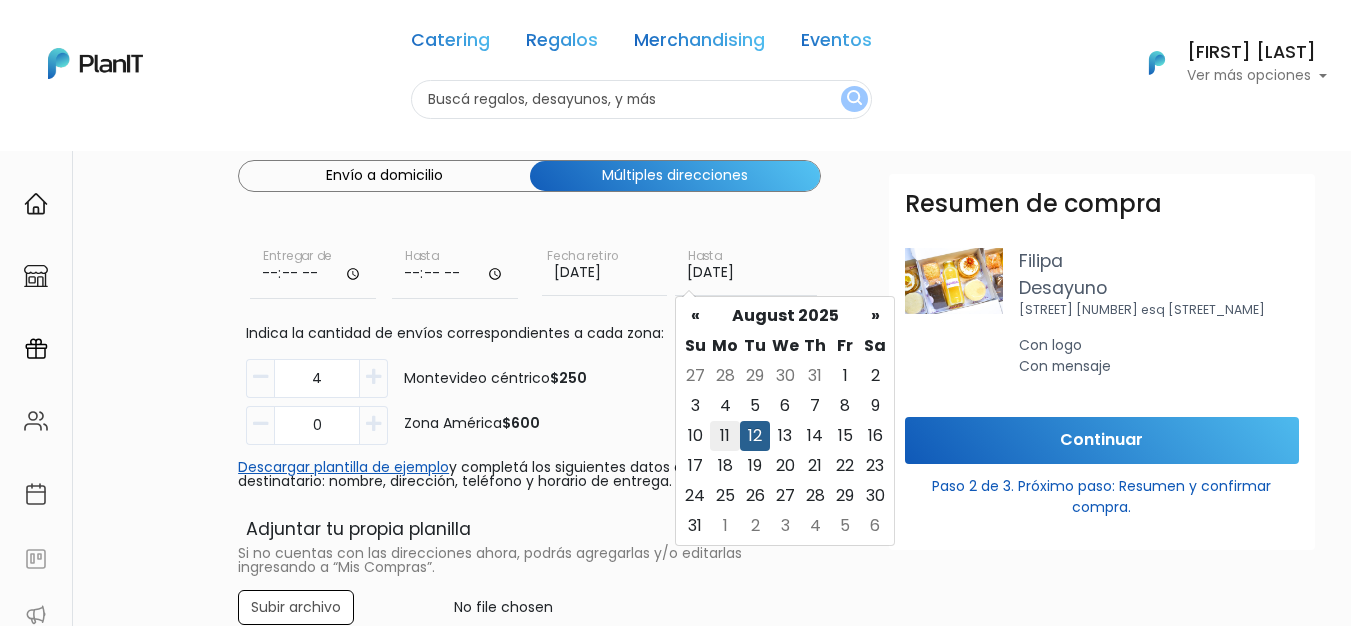 click on "11" at bounding box center (725, 436) 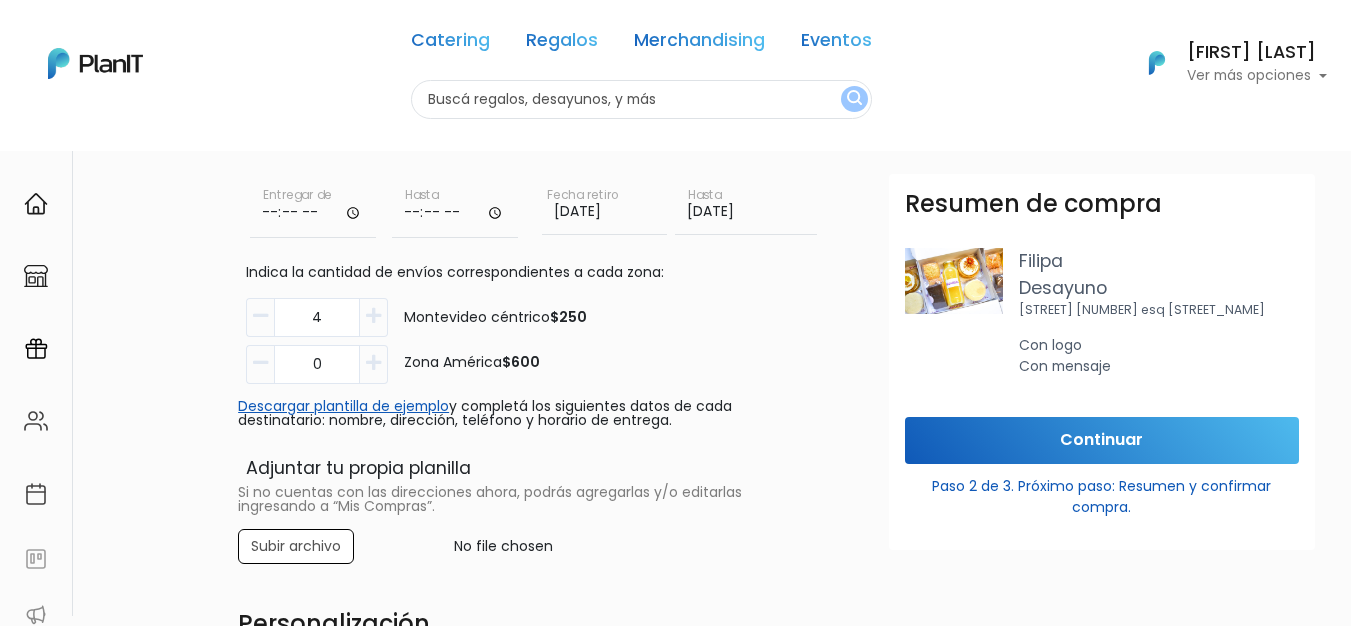 scroll, scrollTop: 0, scrollLeft: 0, axis: both 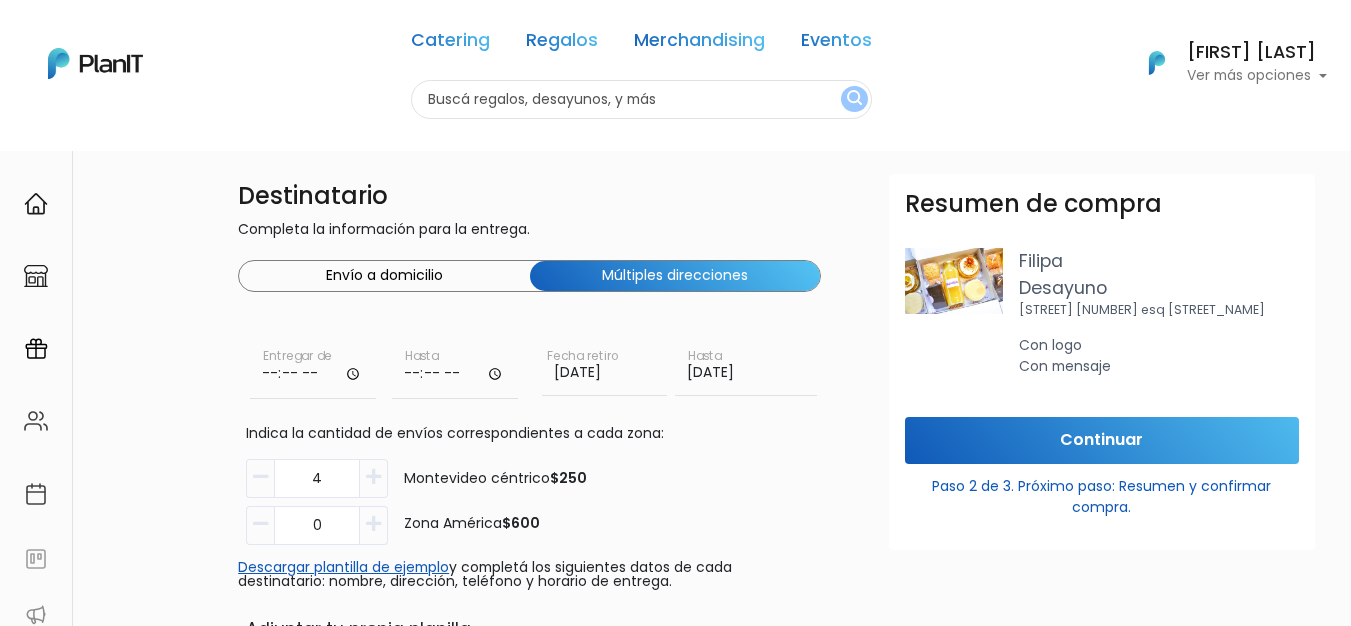 click on "[TIME]" at bounding box center (313, 370) 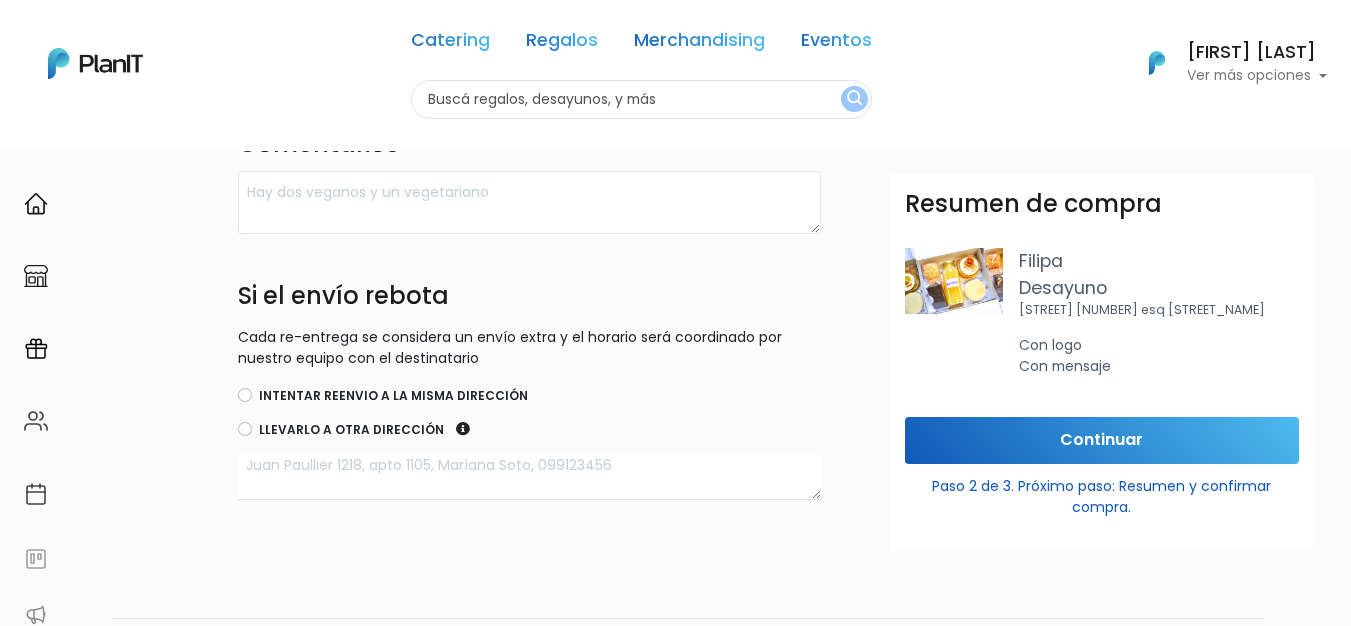 scroll, scrollTop: 1180, scrollLeft: 0, axis: vertical 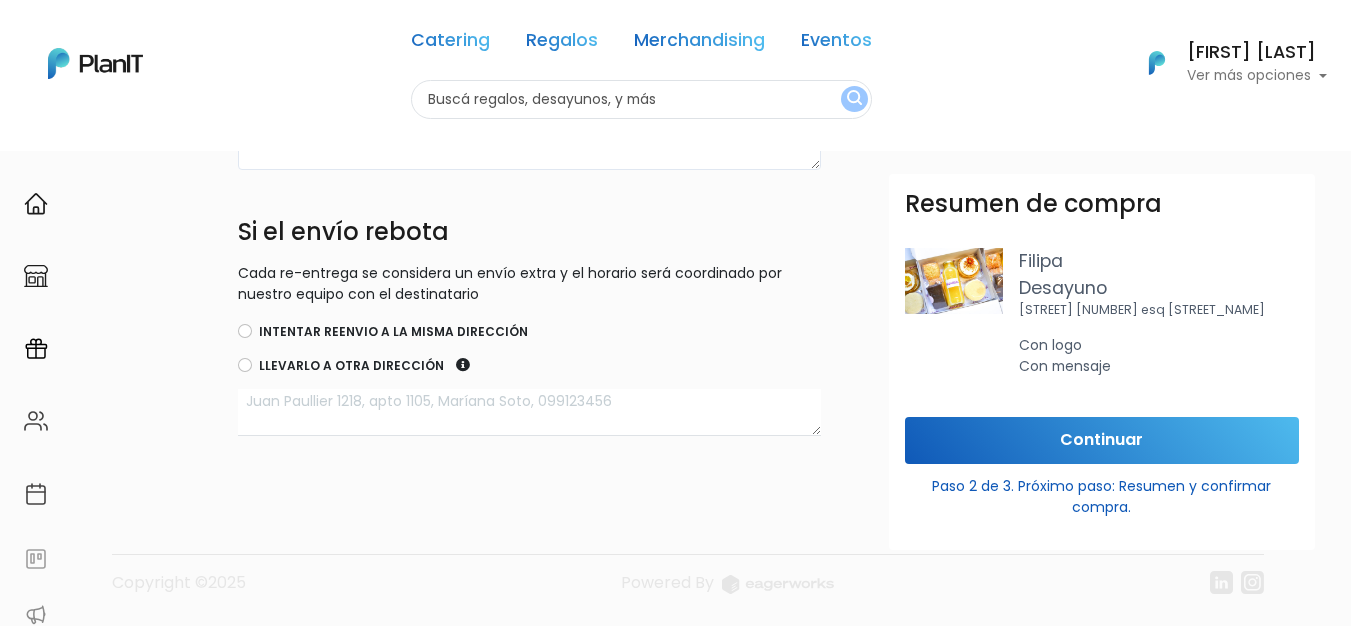 click on "Llevarlo a otra dirección" at bounding box center [529, 367] 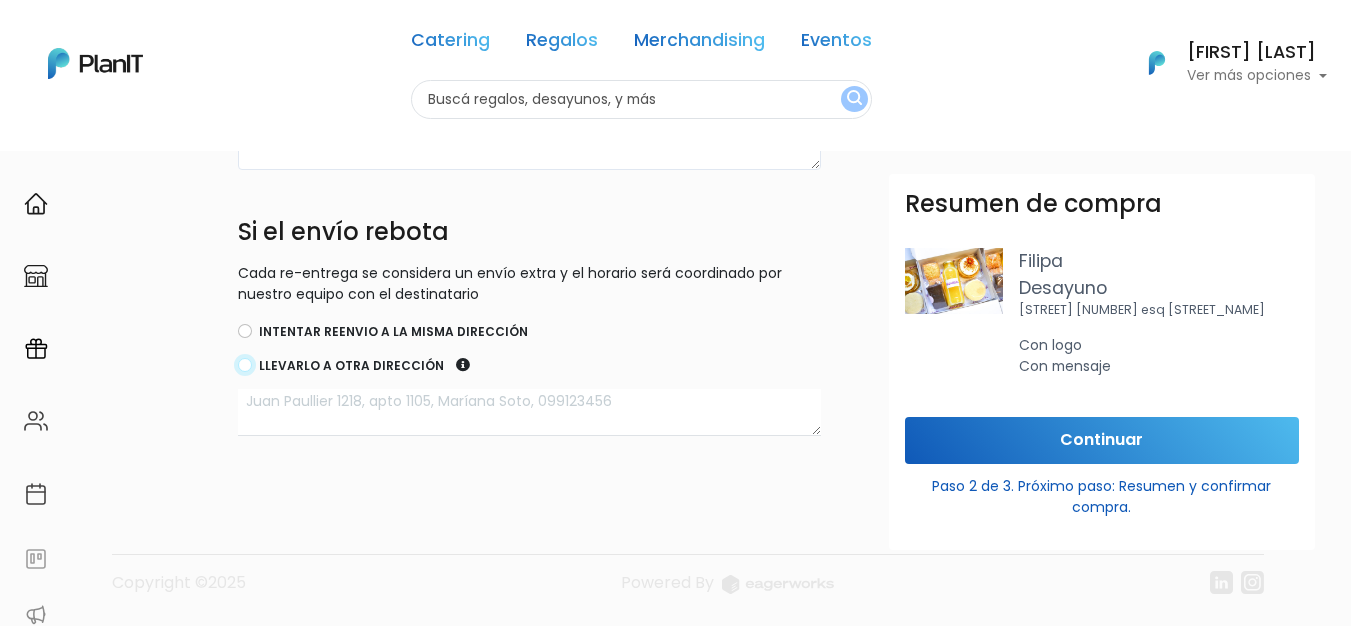 click on "Llevarlo a otra dirección" at bounding box center (245, 365) 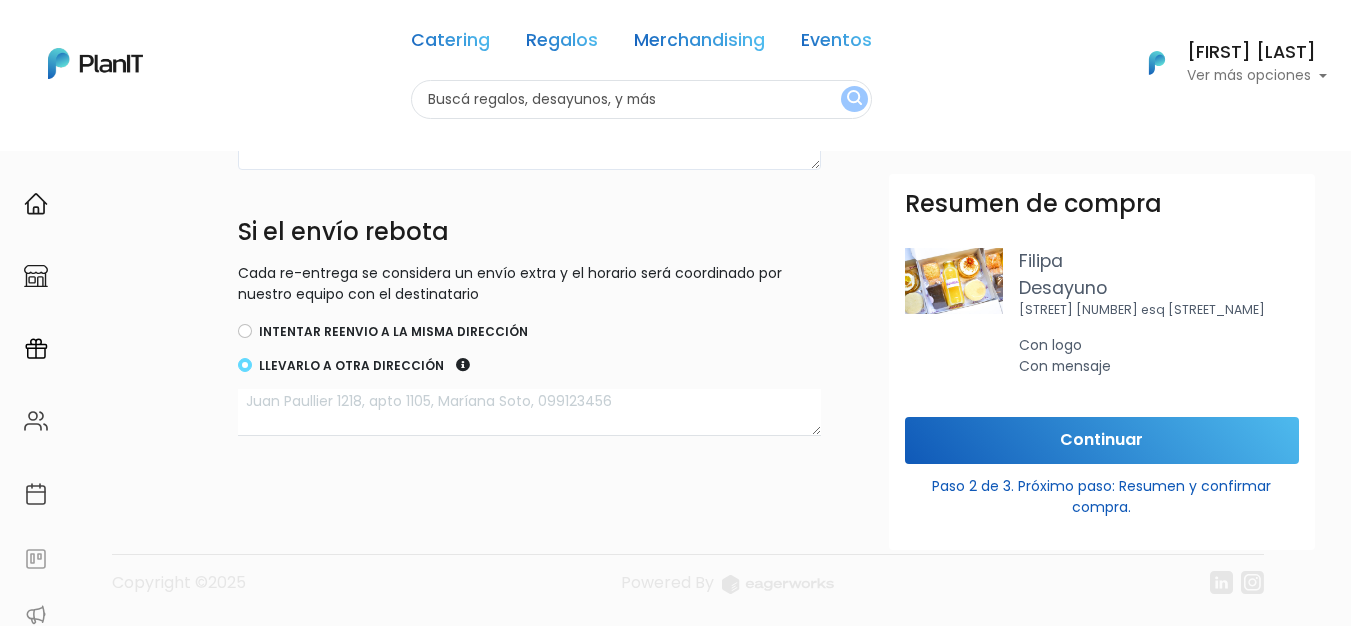 click at bounding box center (529, 412) 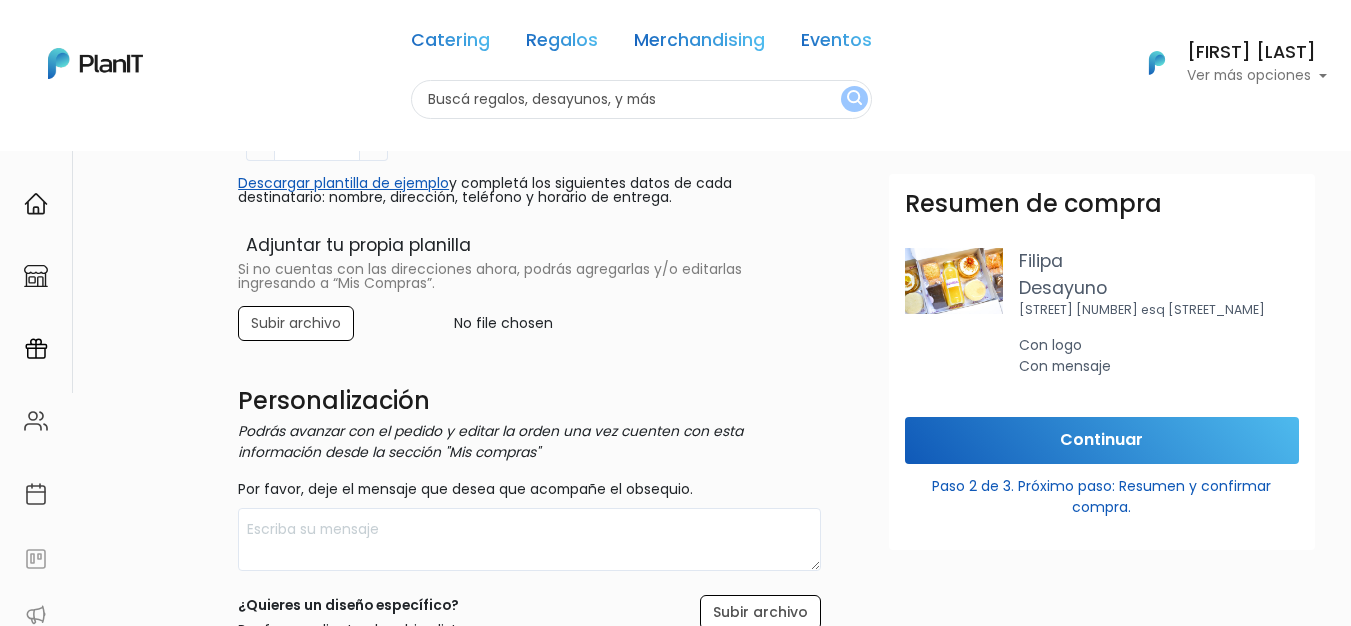scroll, scrollTop: 380, scrollLeft: 0, axis: vertical 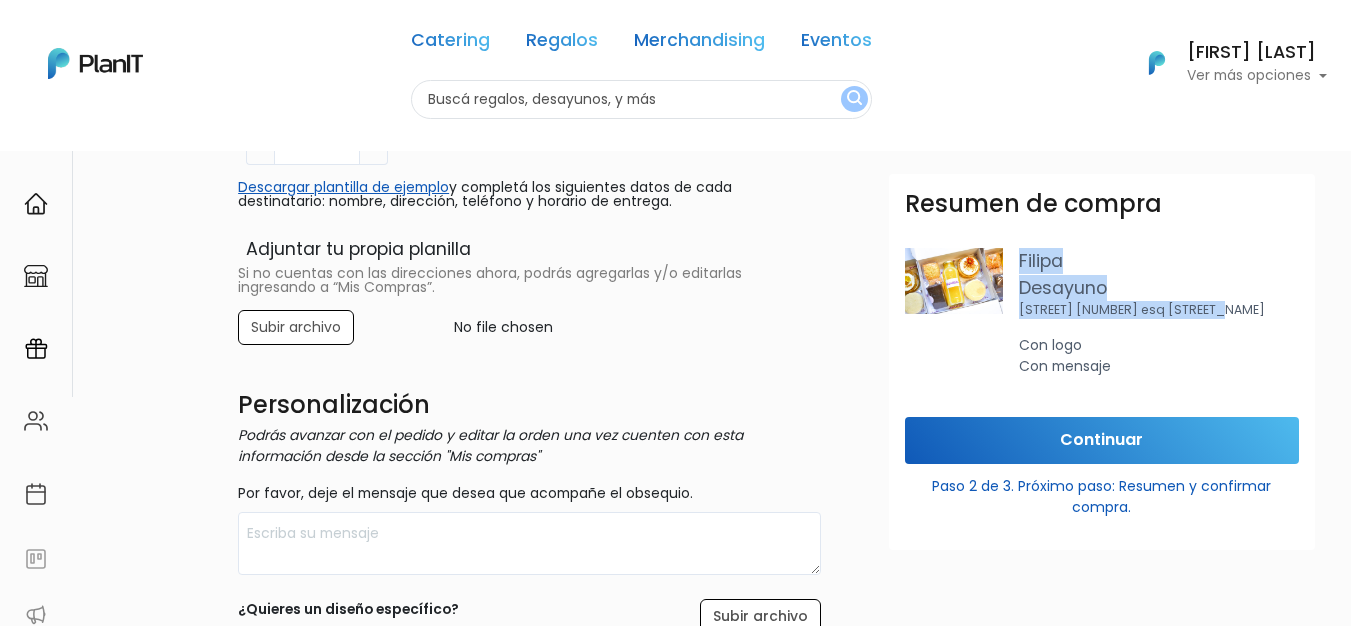 drag, startPoint x: 1228, startPoint y: 306, endPoint x: 1008, endPoint y: 257, distance: 225.39078 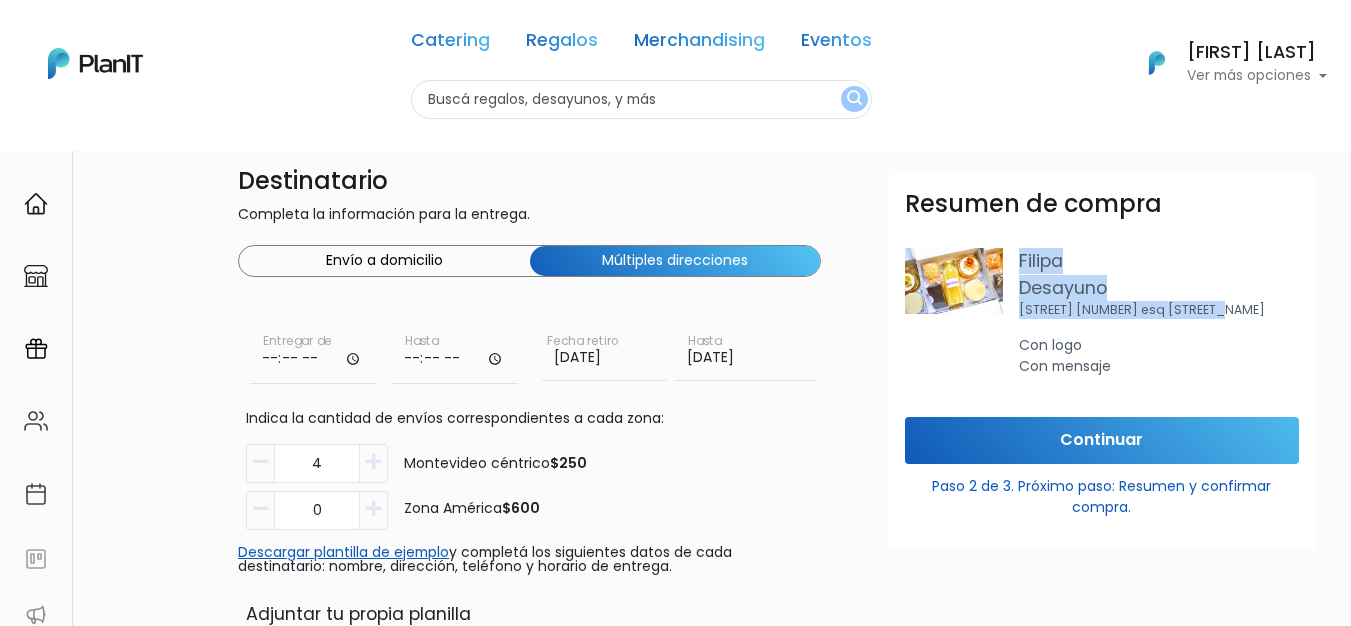 scroll, scrollTop: 0, scrollLeft: 0, axis: both 